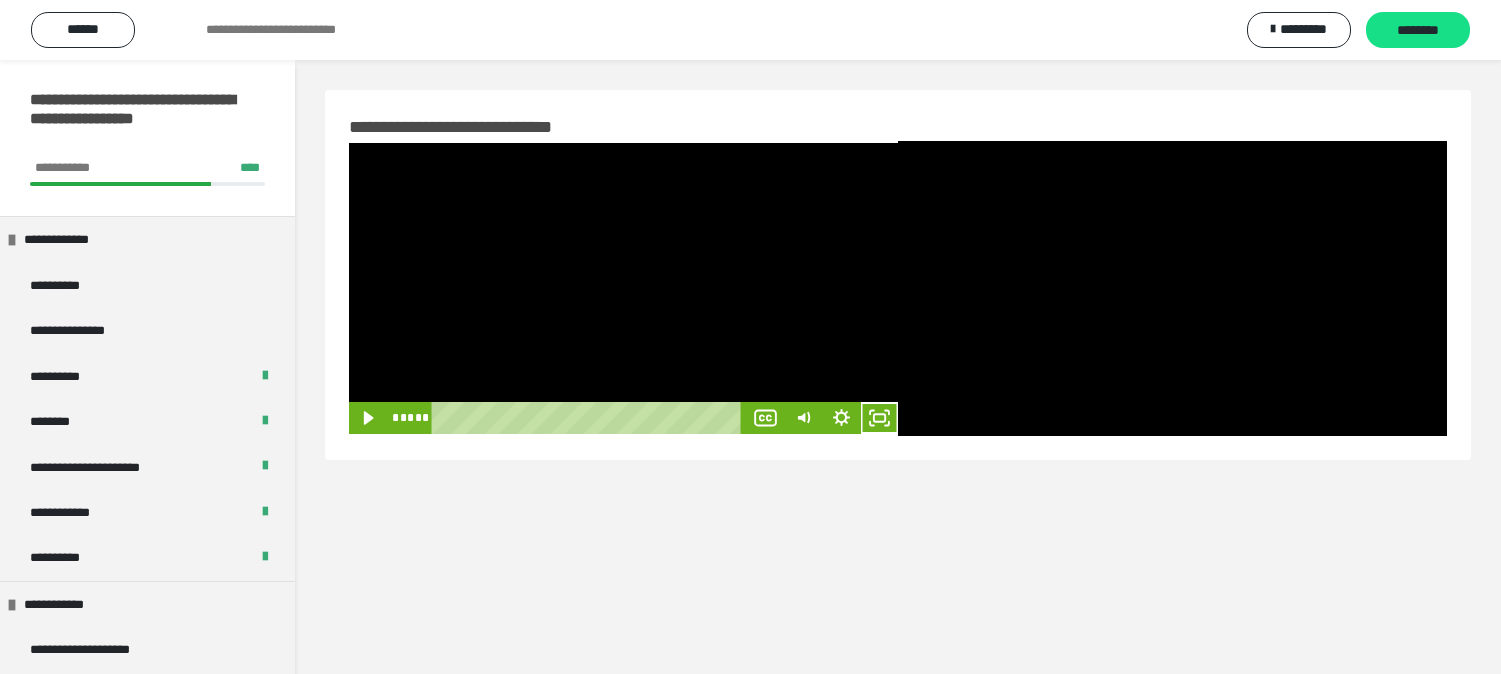 scroll, scrollTop: 60, scrollLeft: 0, axis: vertical 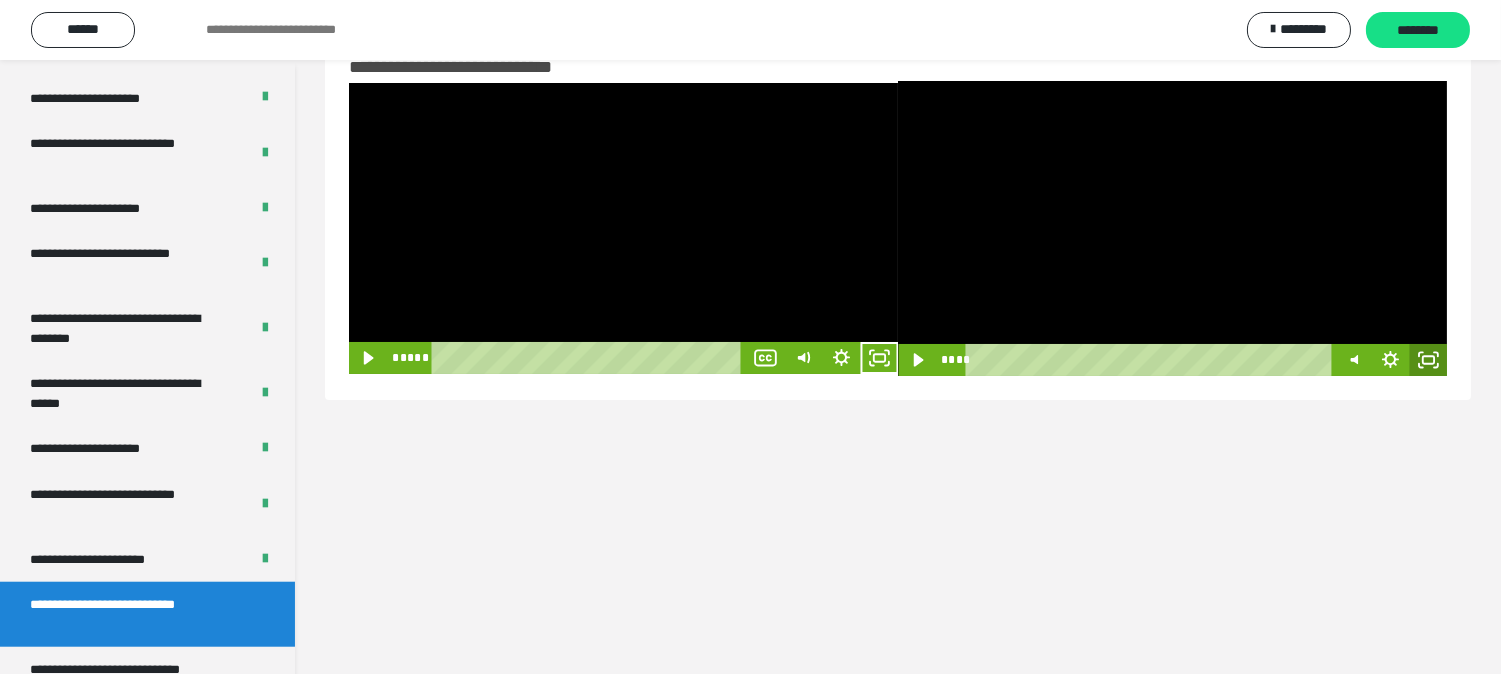click 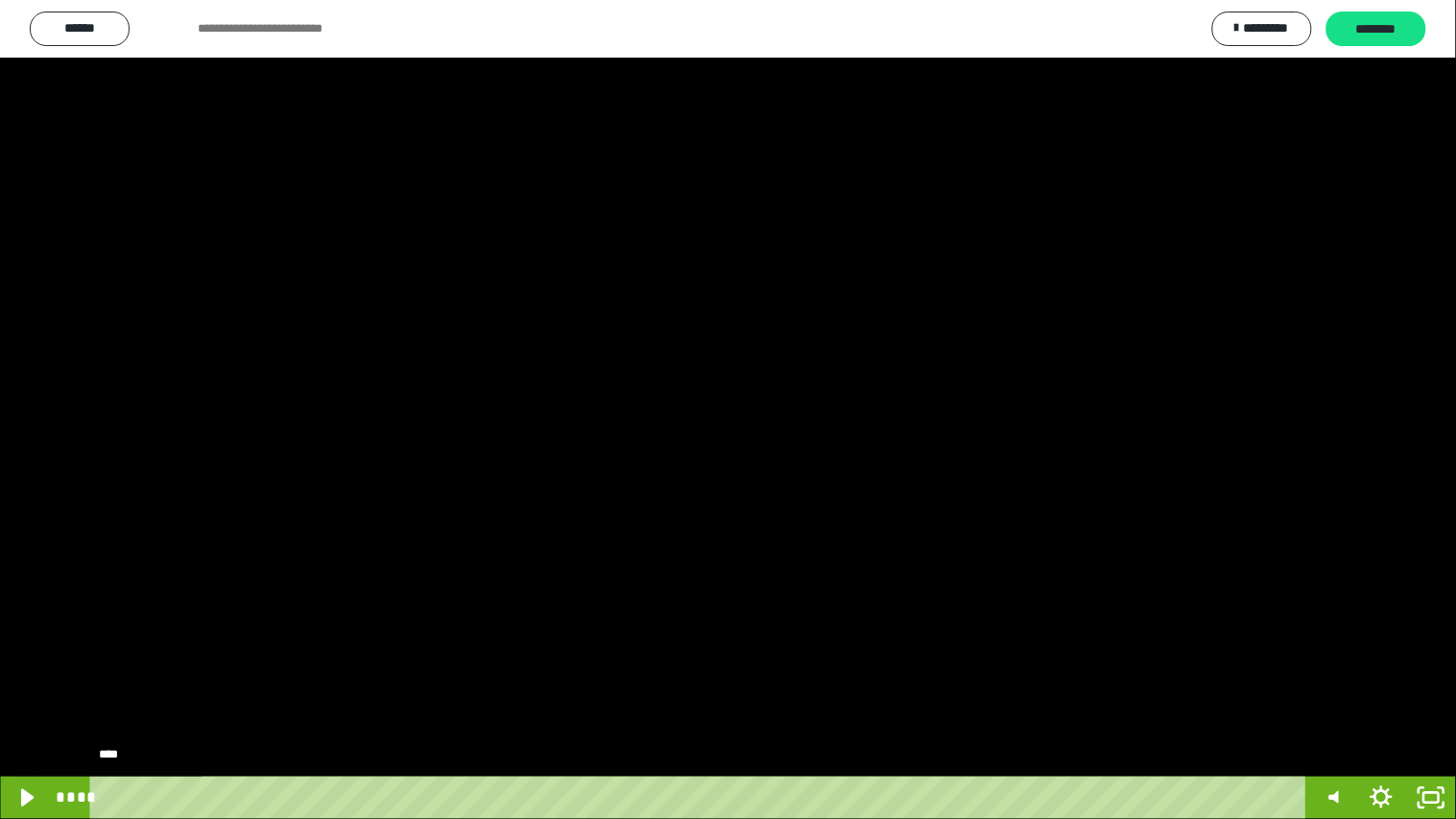 click on "****" at bounding box center (701, 798) 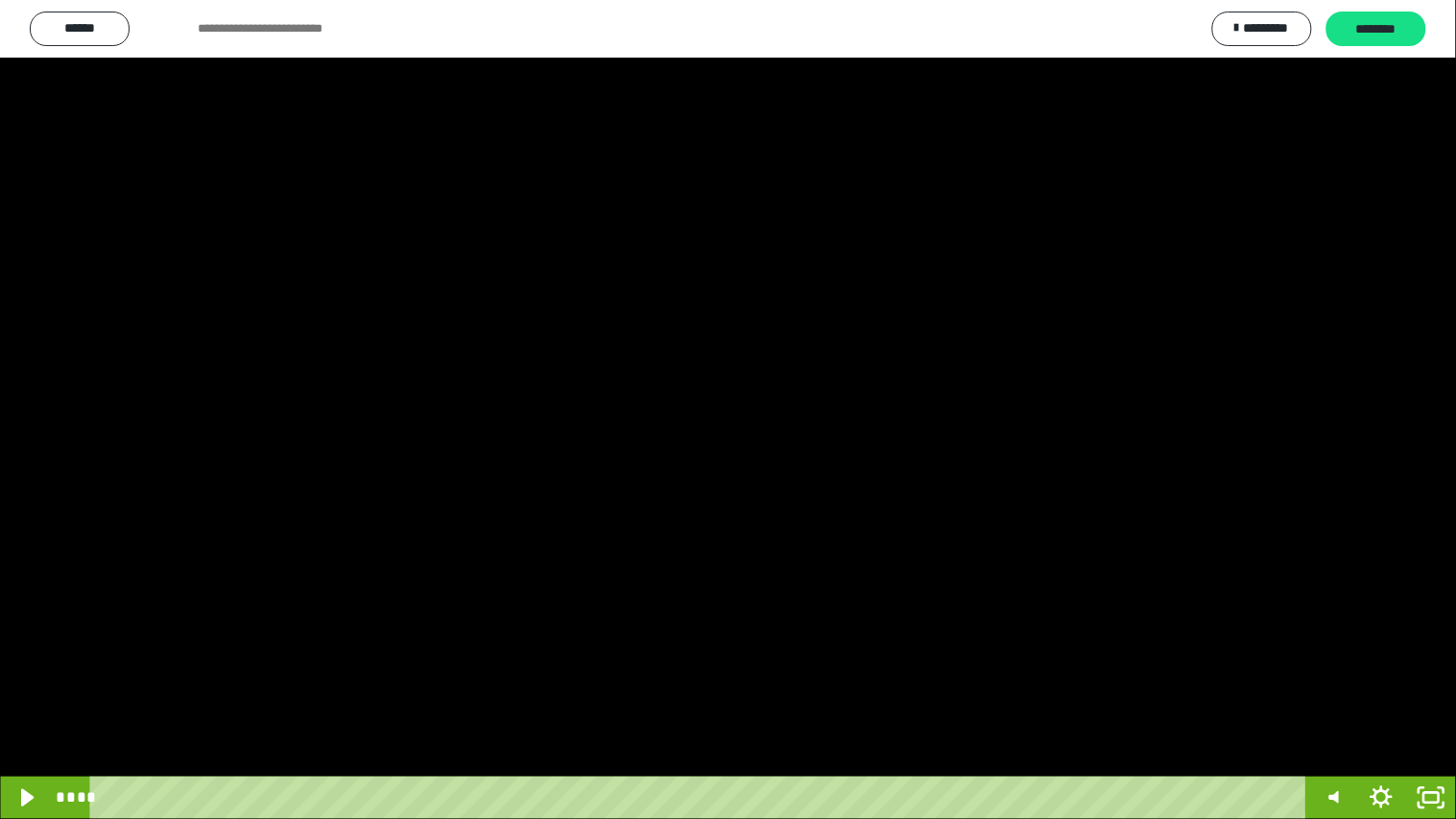 click at bounding box center (728, 409) 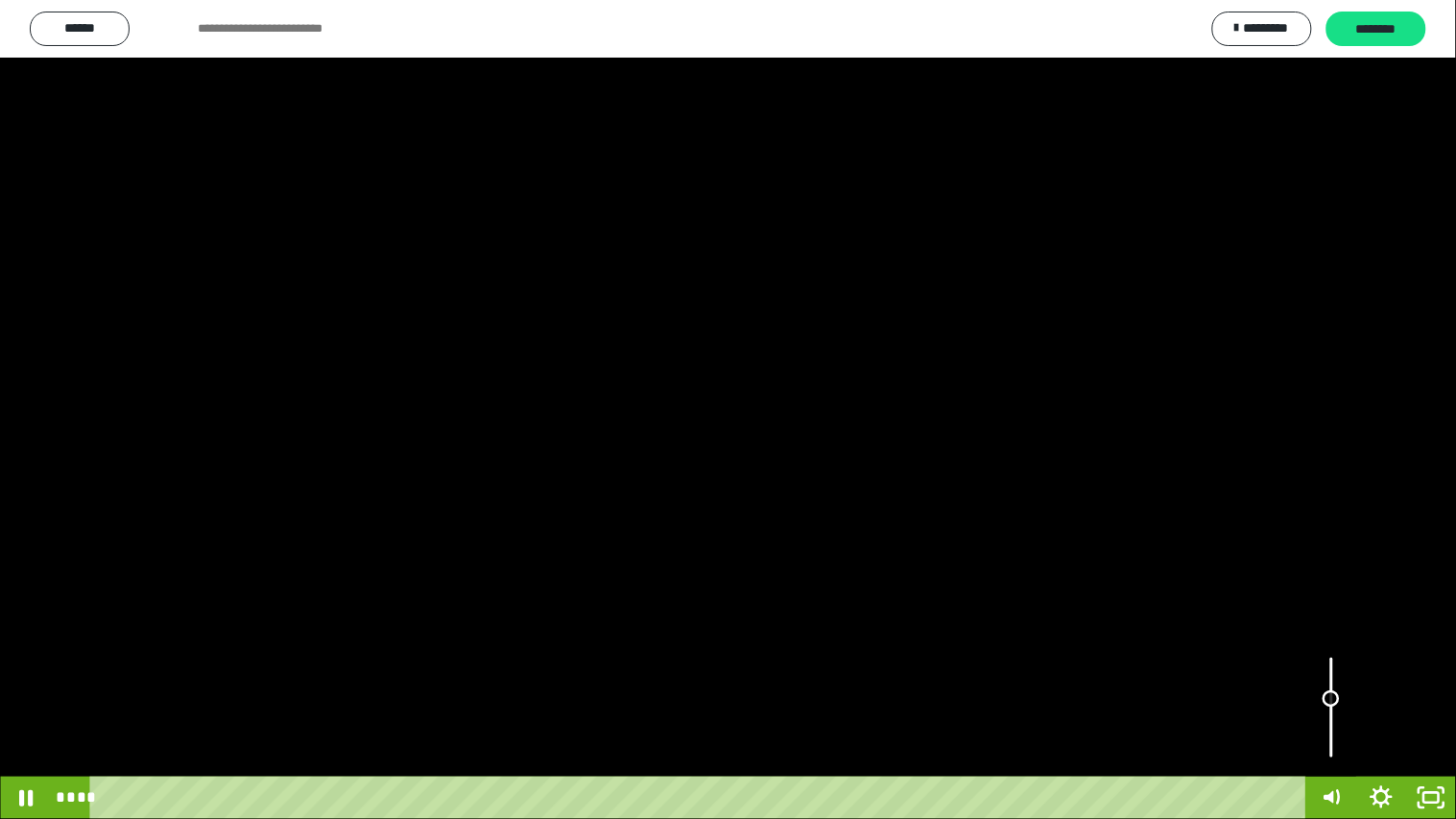 drag, startPoint x: 1334, startPoint y: 737, endPoint x: 1334, endPoint y: 699, distance: 38 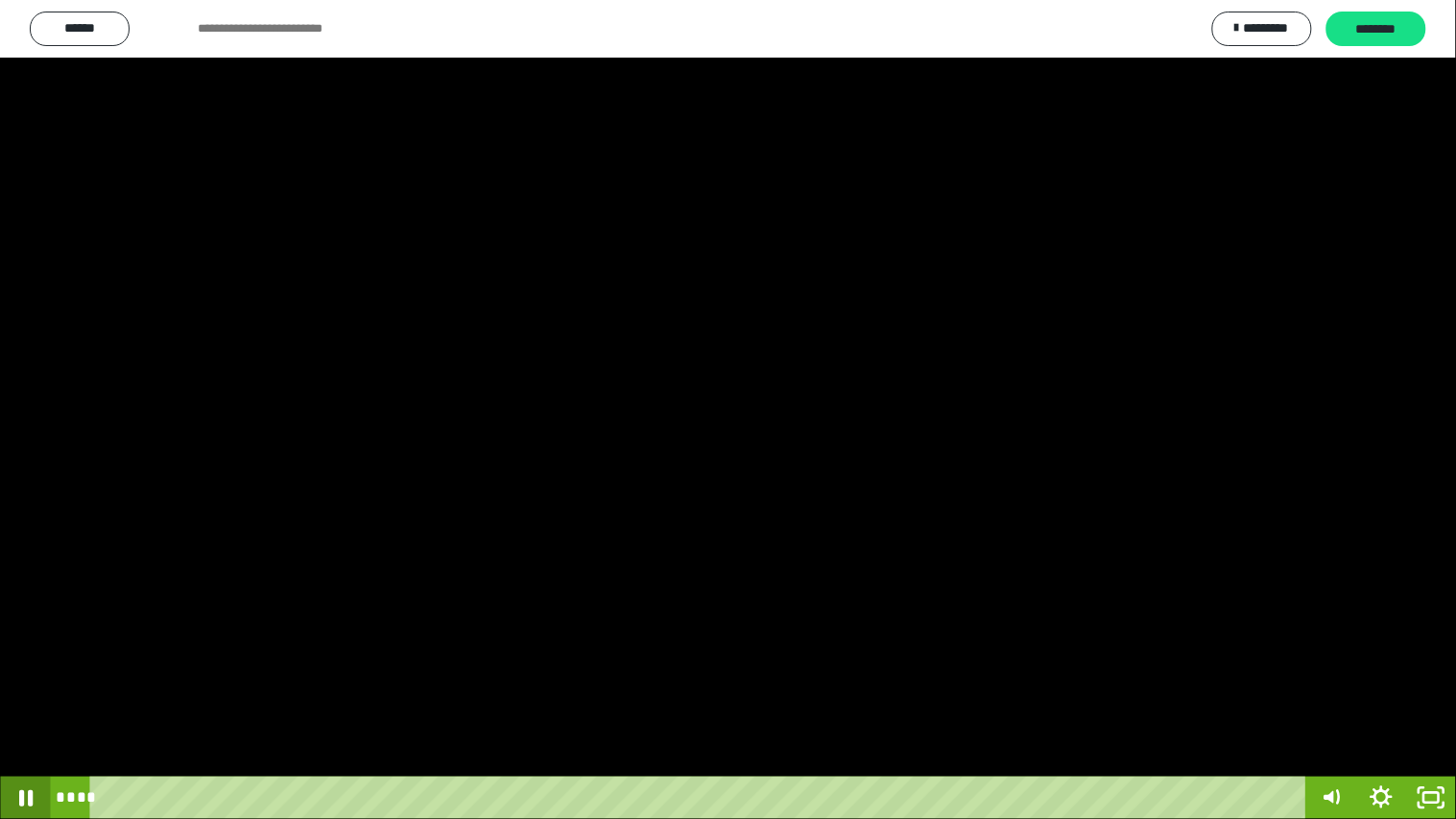 click 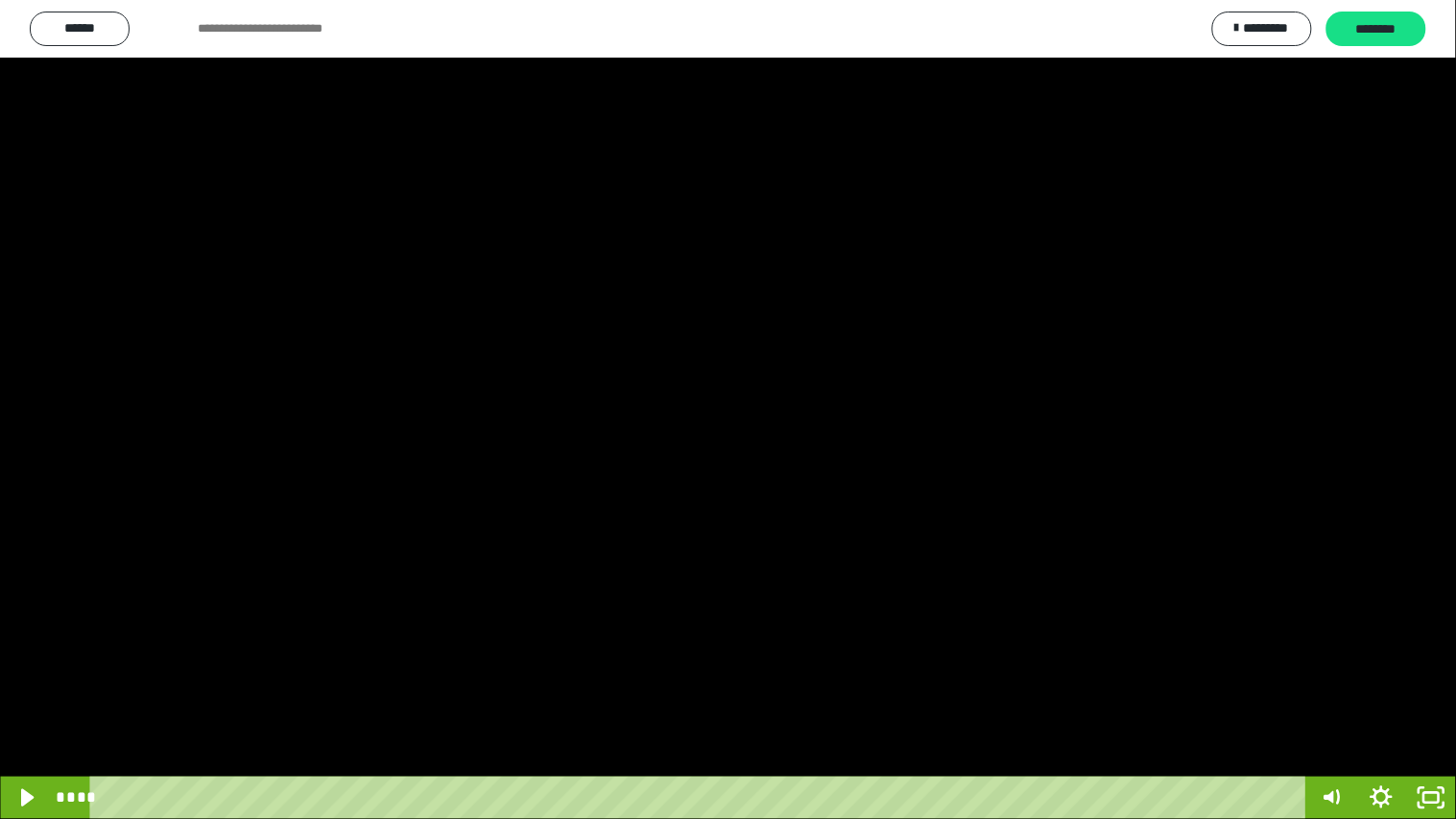 click at bounding box center (728, 409) 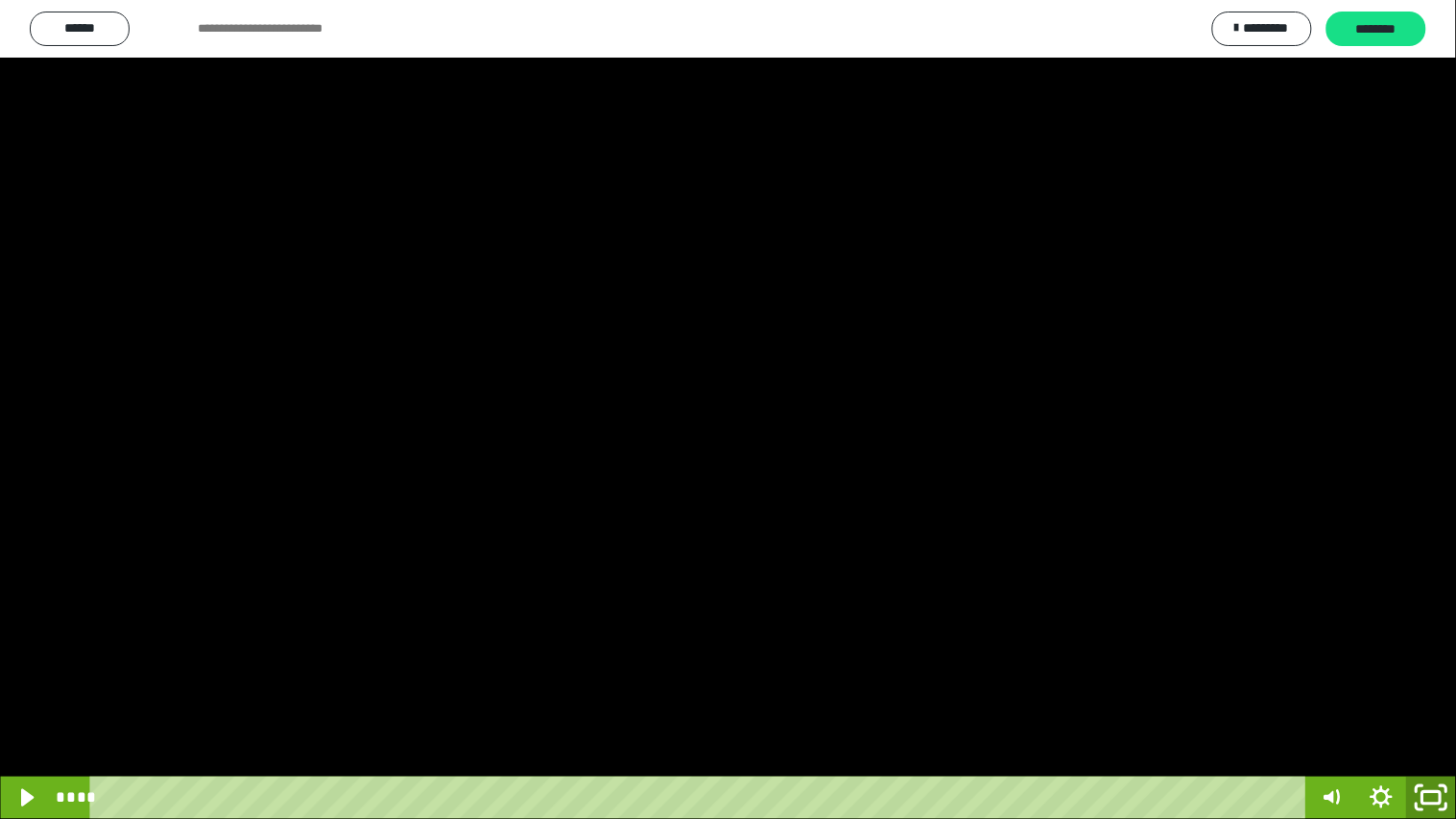 click 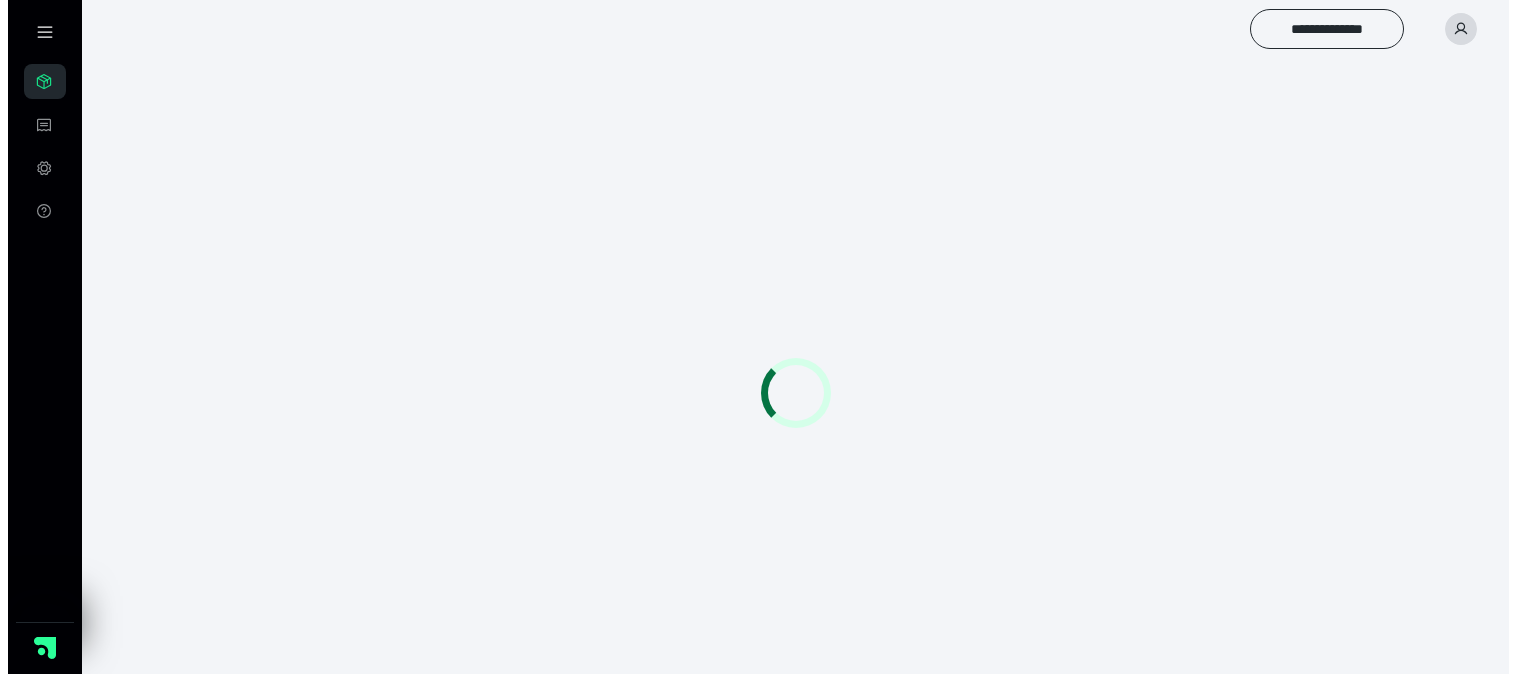 scroll, scrollTop: 0, scrollLeft: 0, axis: both 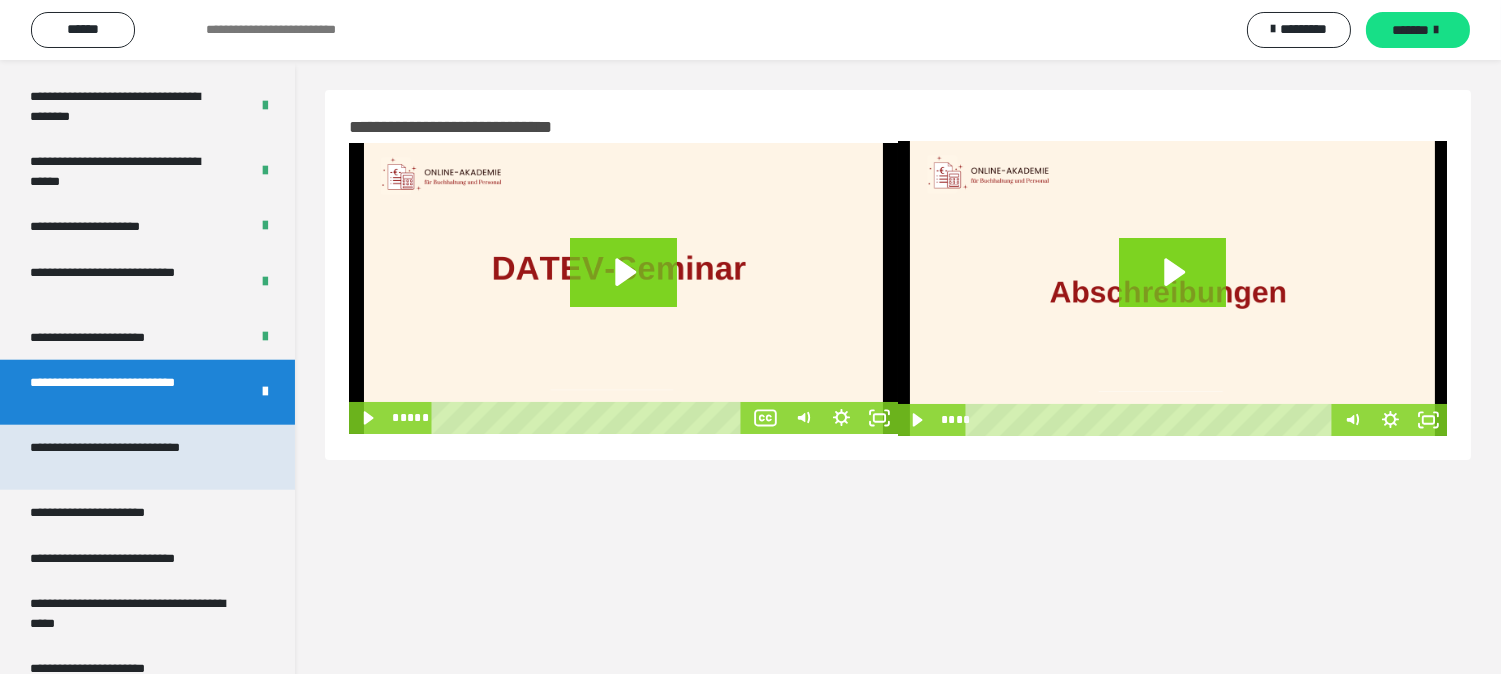 click on "**********" at bounding box center (131, 457) 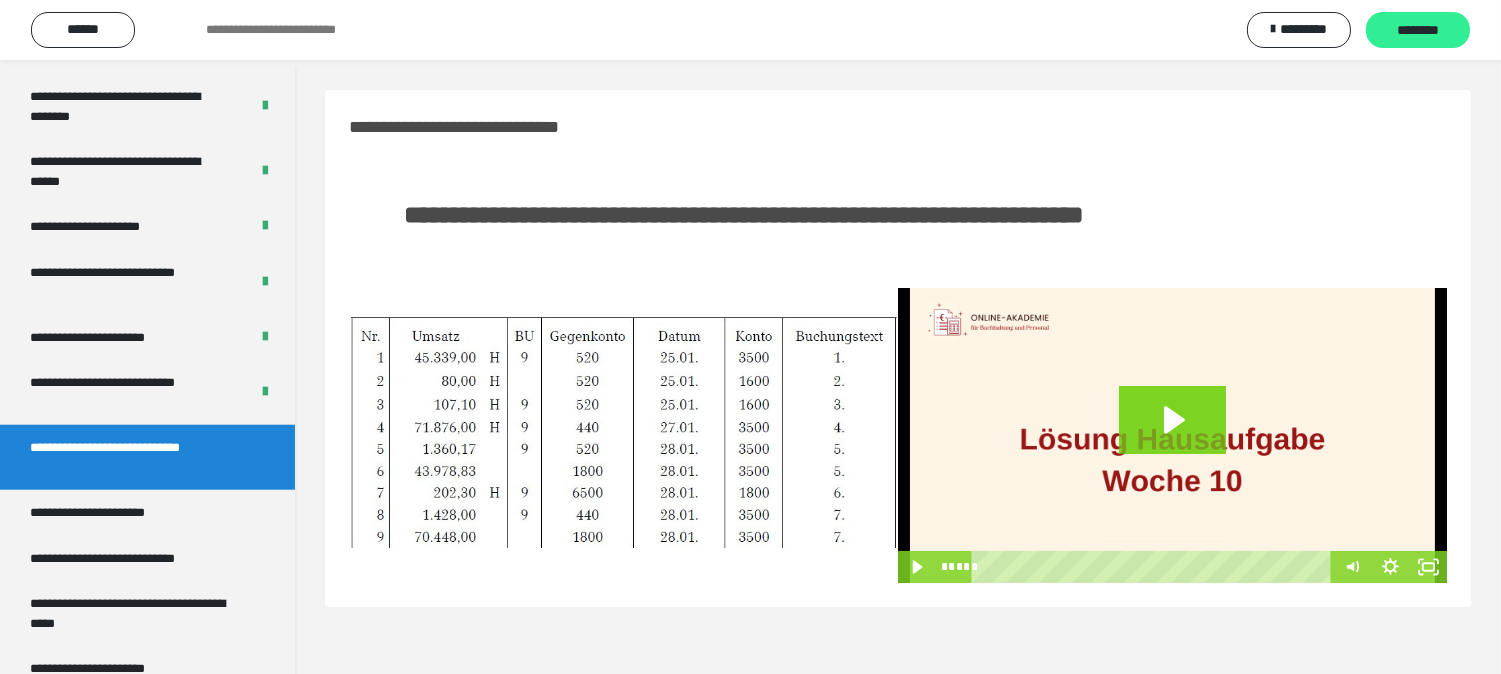 click on "********" at bounding box center (1418, 31) 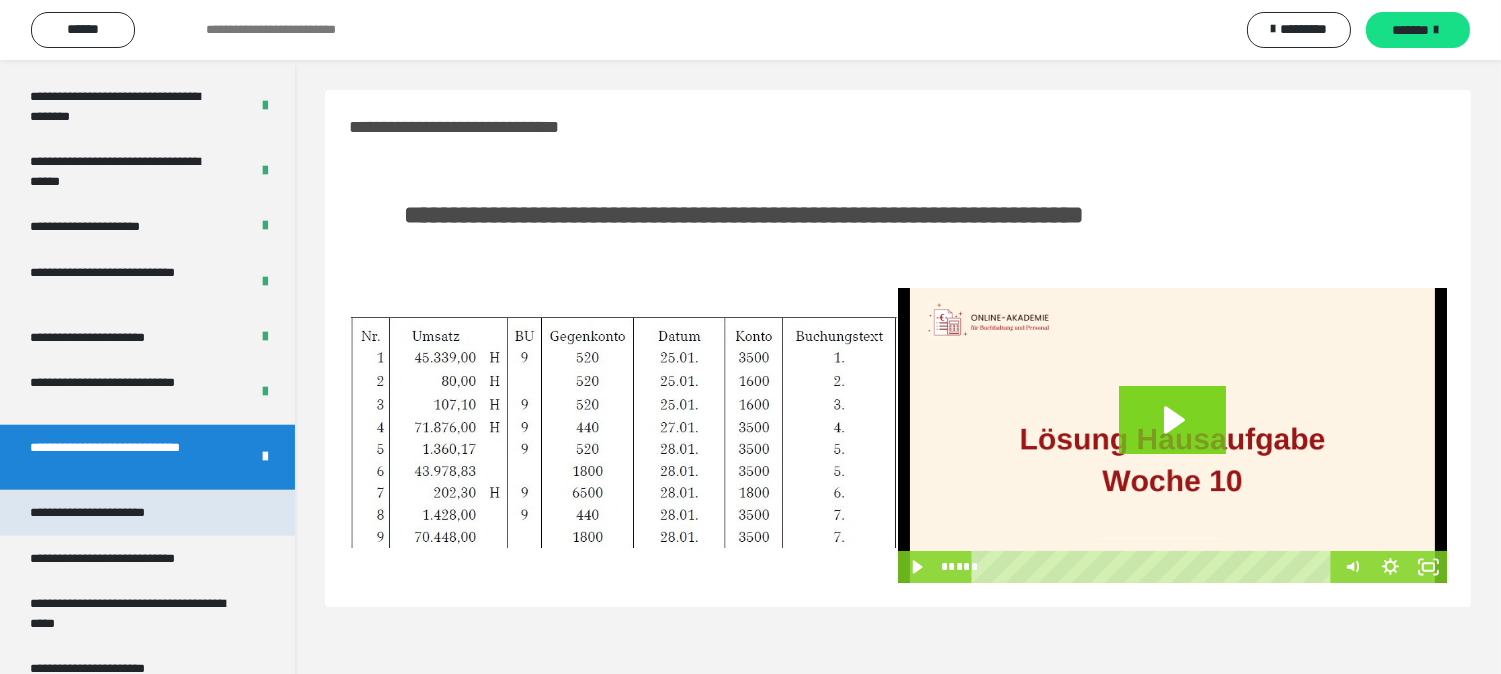 click on "**********" at bounding box center [109, 512] 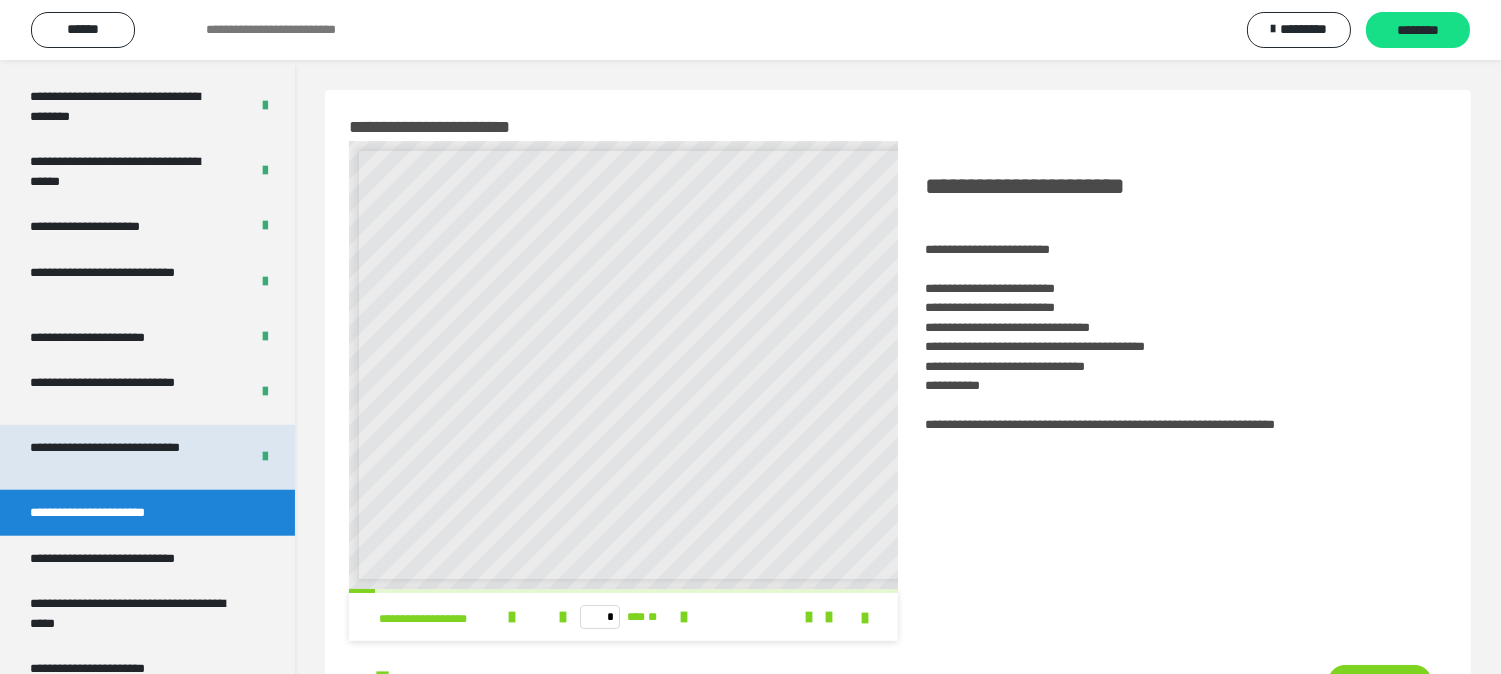 click on "**********" at bounding box center [123, 457] 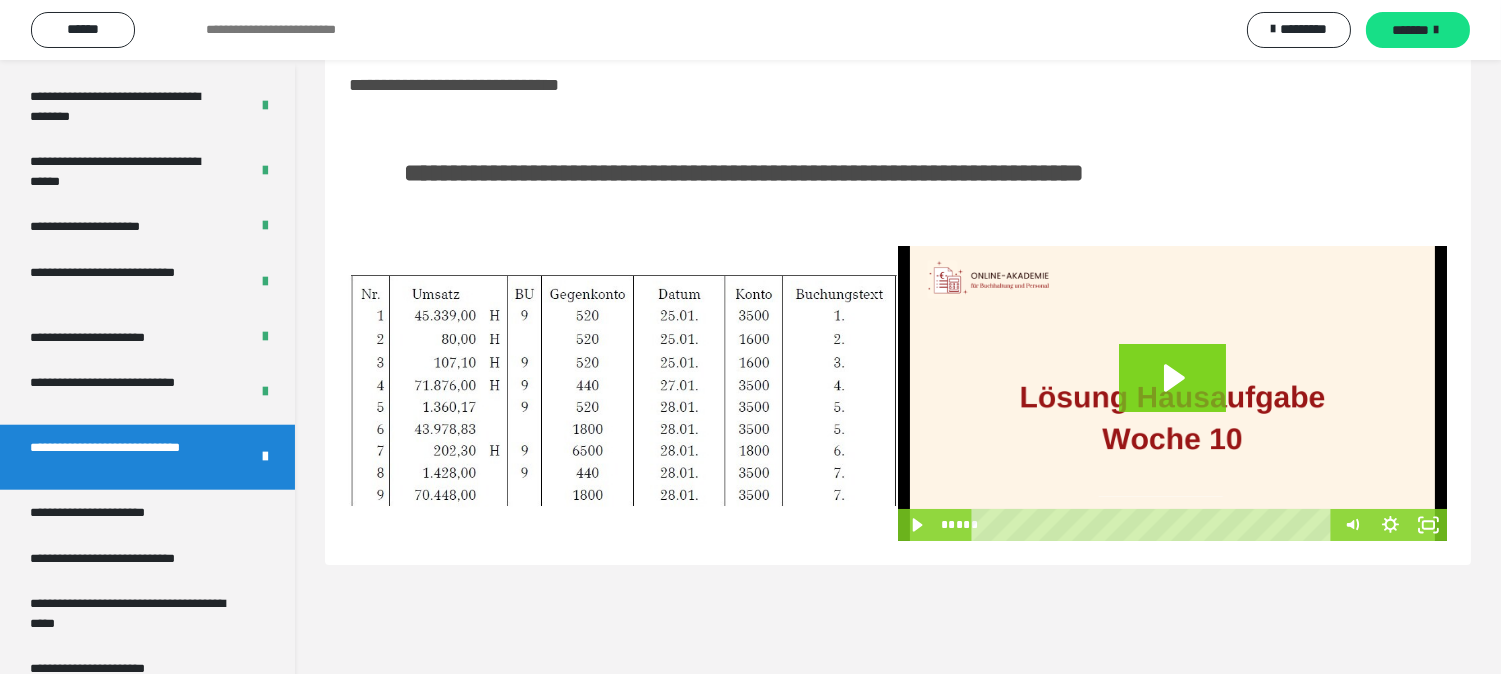 scroll, scrollTop: 60, scrollLeft: 0, axis: vertical 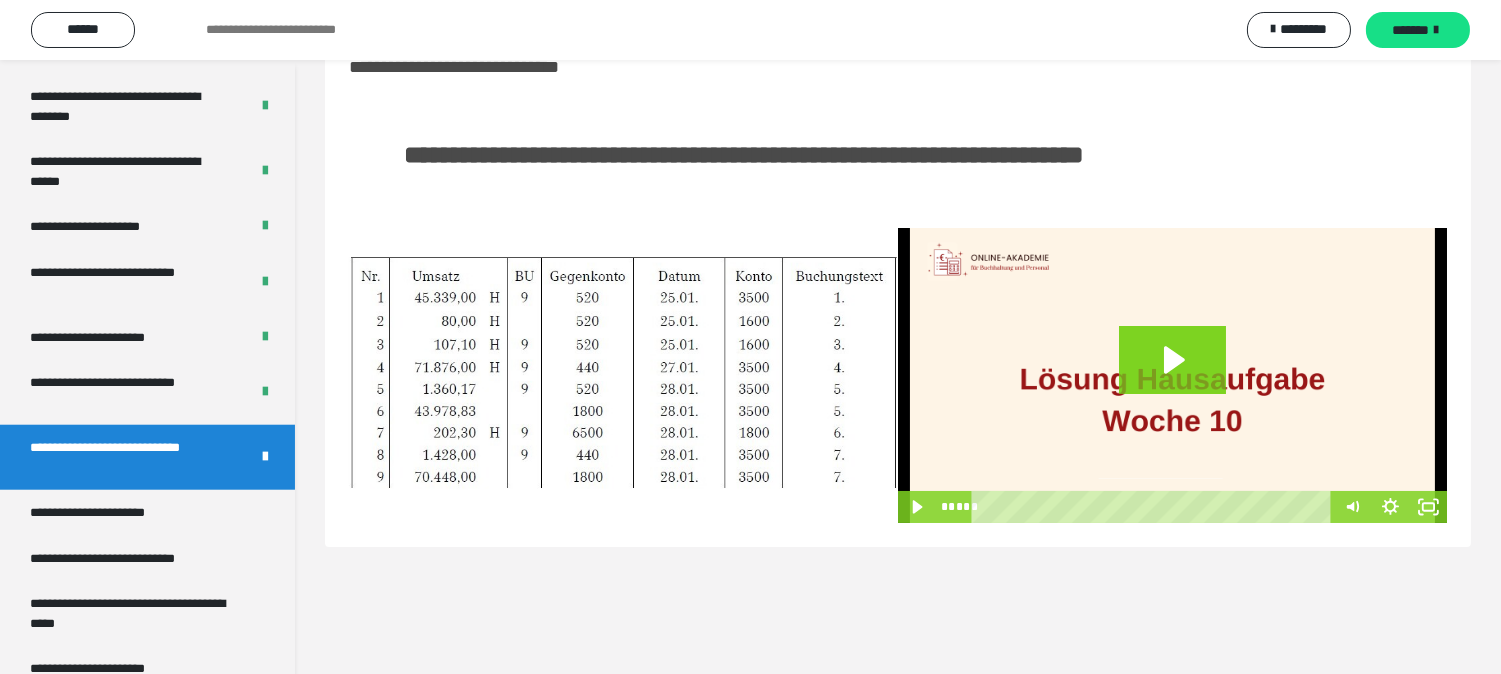 click at bounding box center (623, 376) 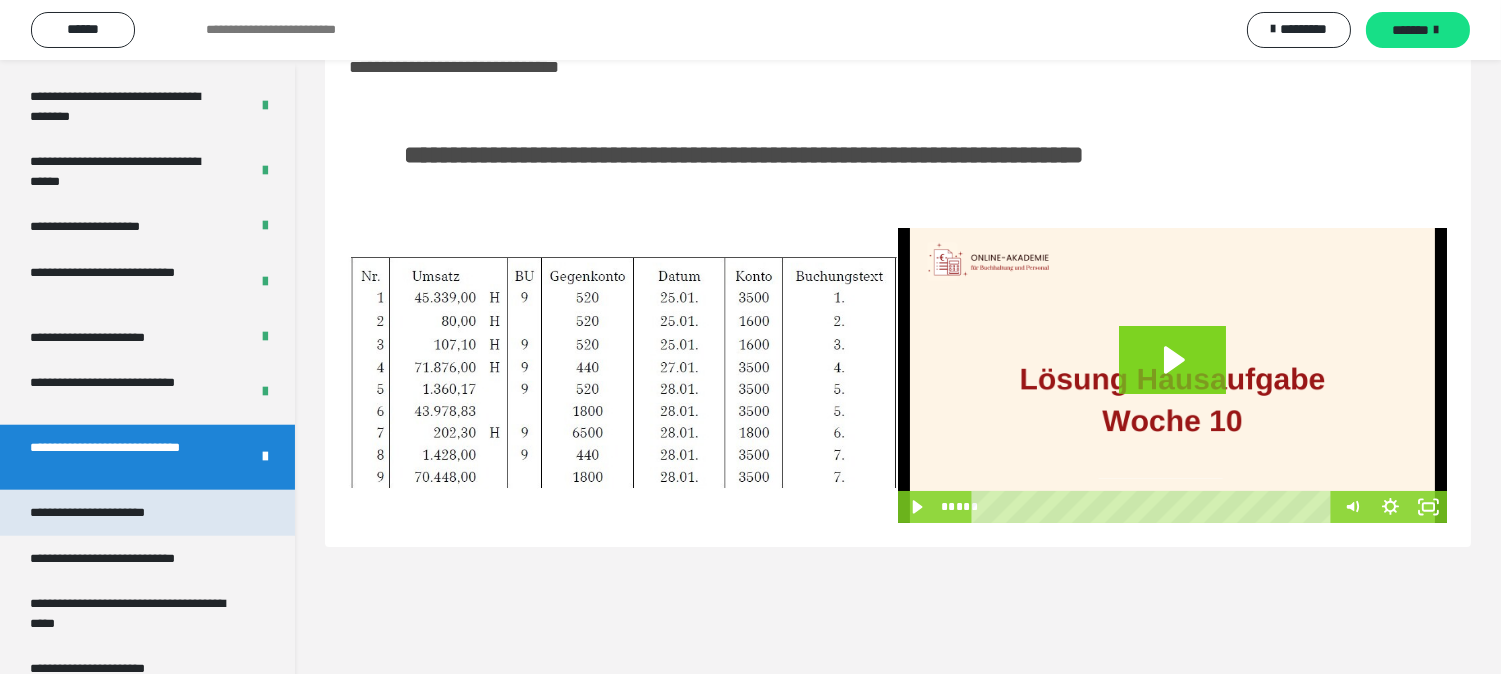click on "**********" at bounding box center [147, 512] 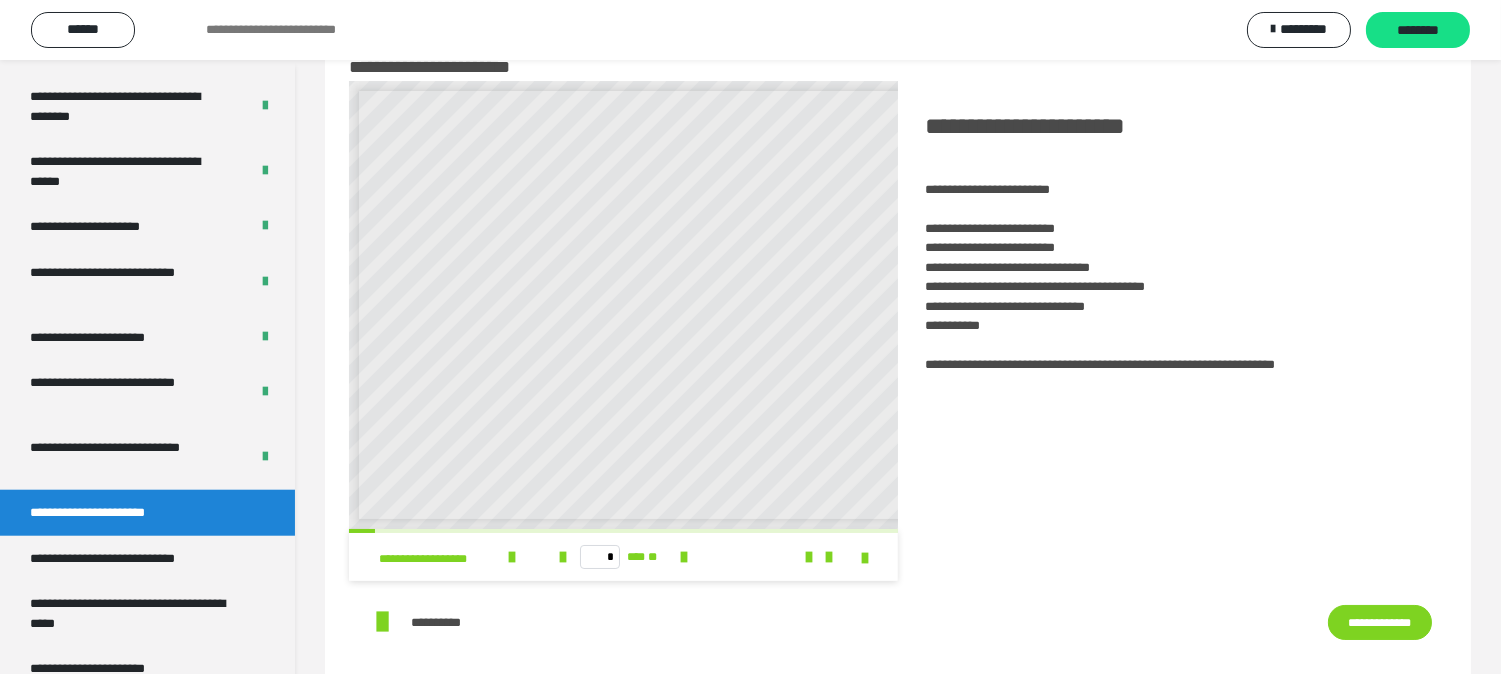 scroll, scrollTop: 8, scrollLeft: 0, axis: vertical 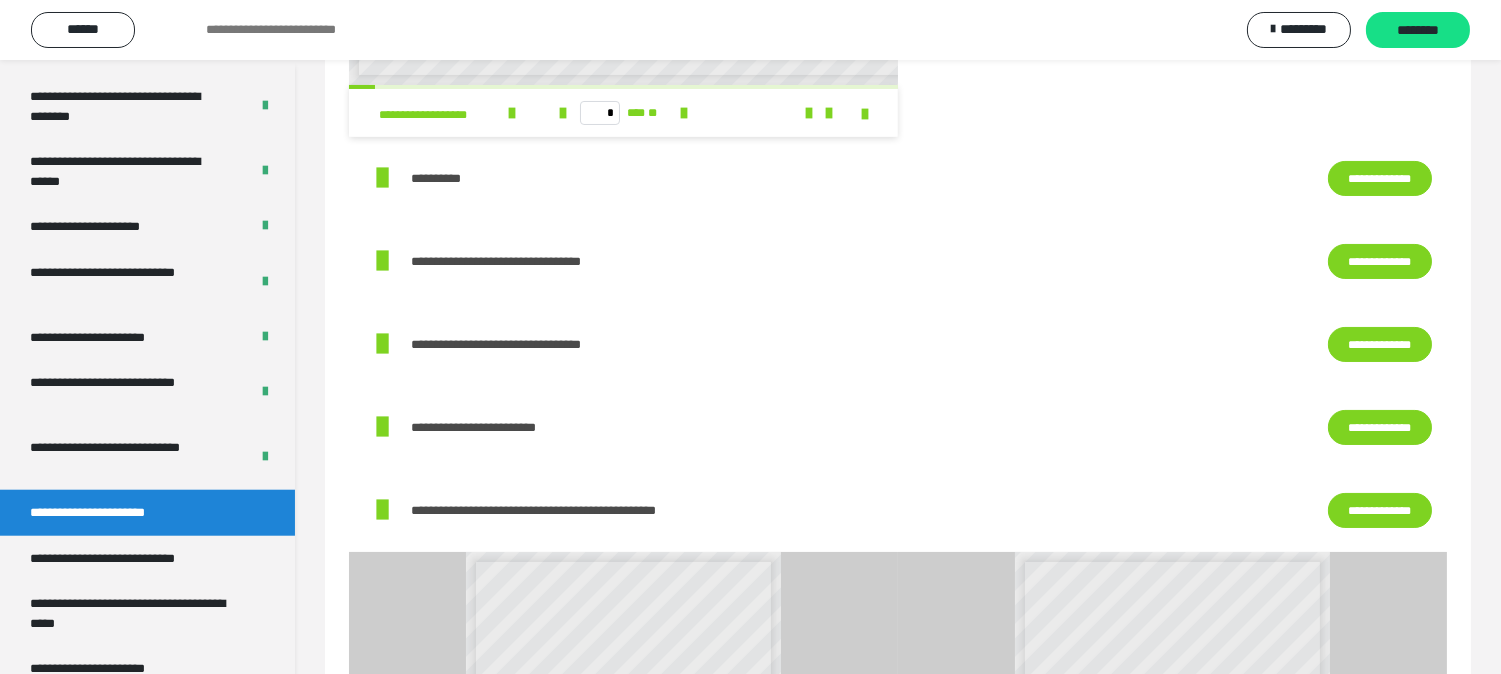 click on "**********" at bounding box center [1380, 178] 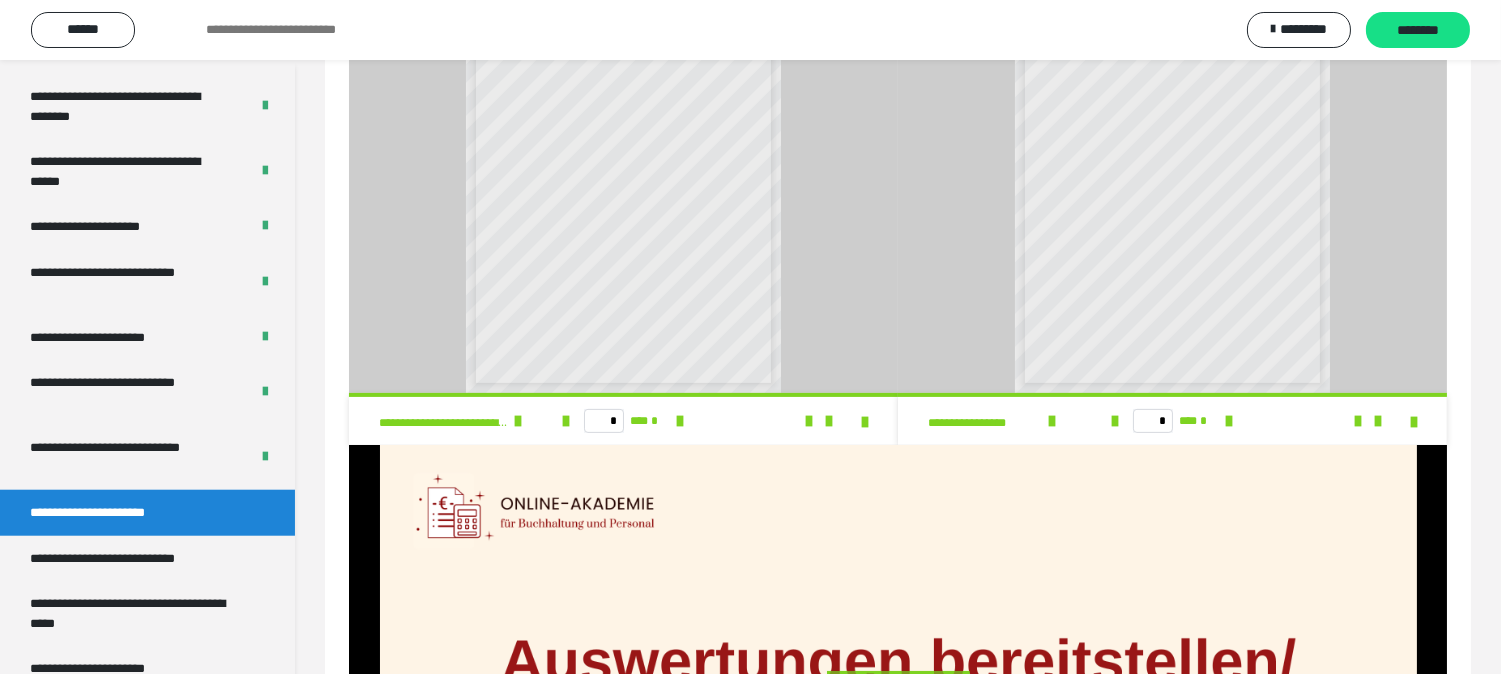 scroll, scrollTop: 1171, scrollLeft: 0, axis: vertical 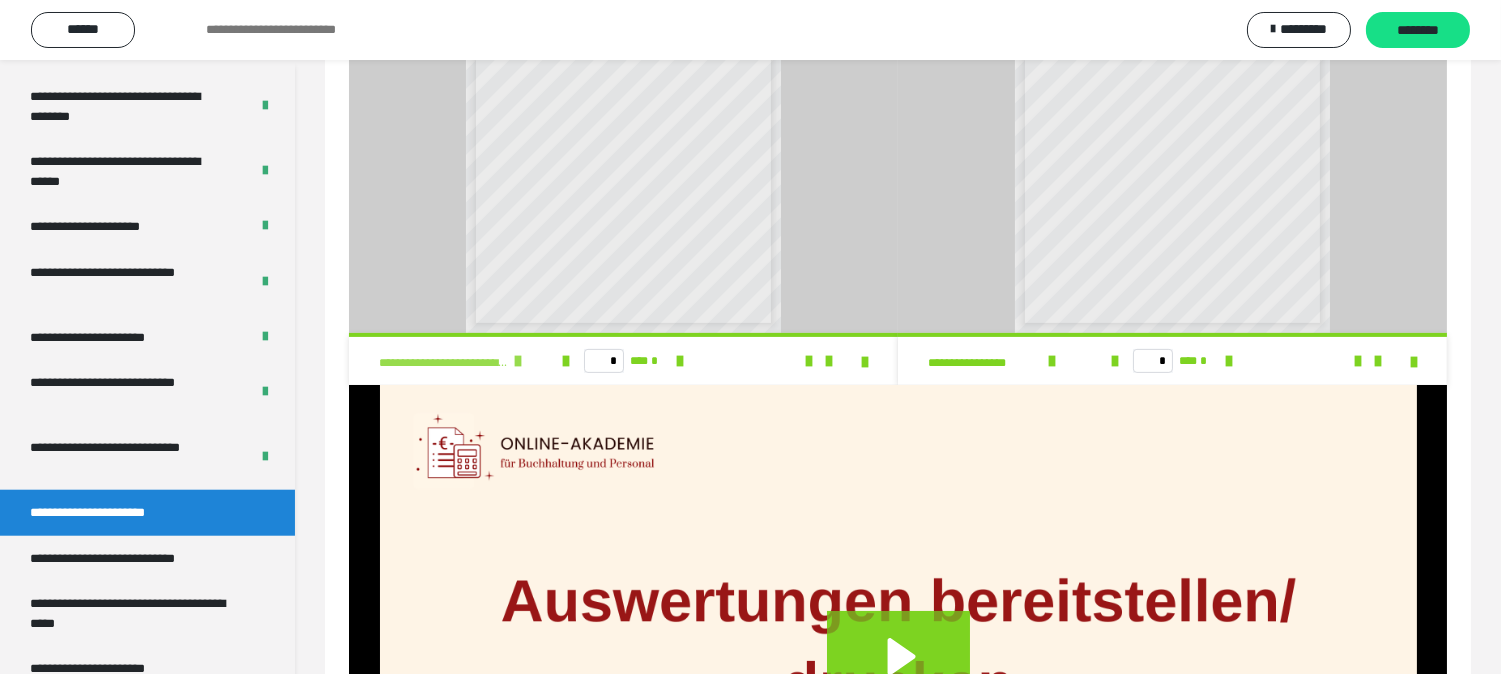 click at bounding box center (518, 361) 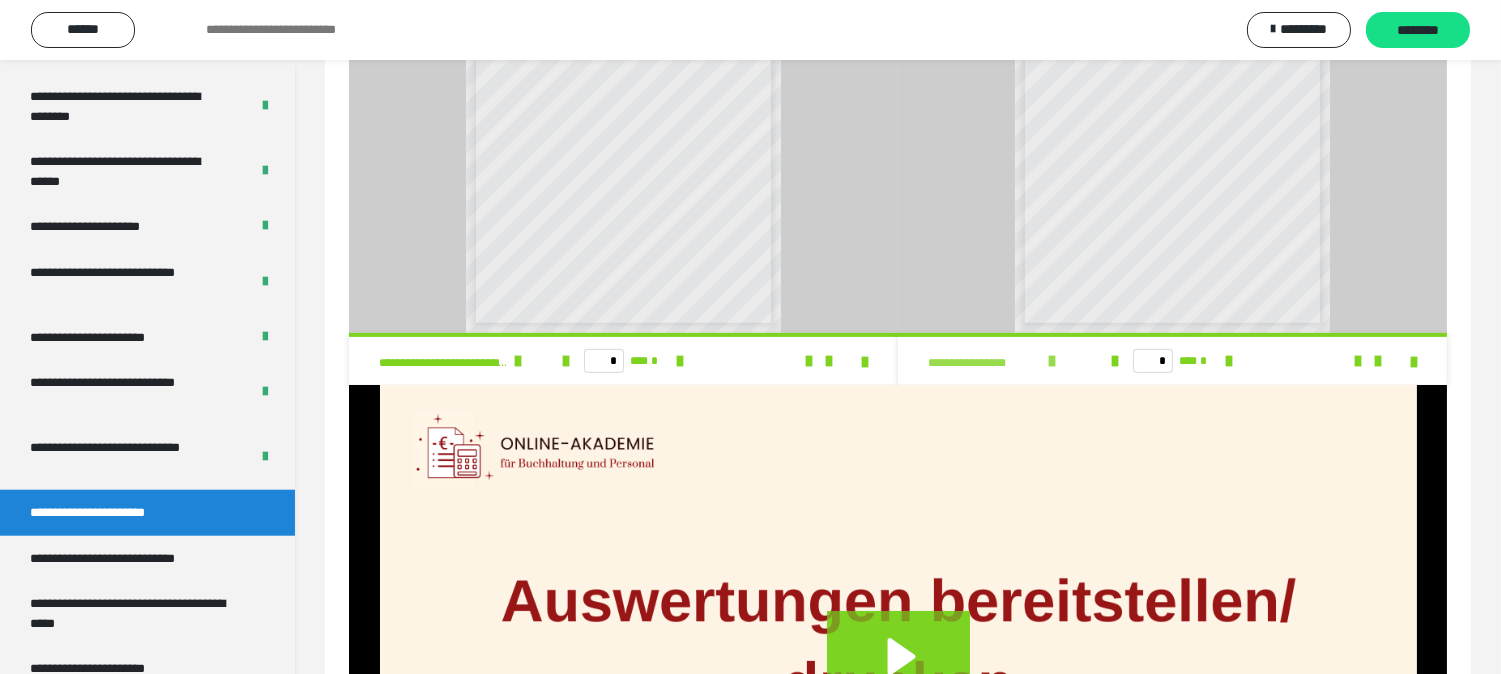 click at bounding box center (1052, 361) 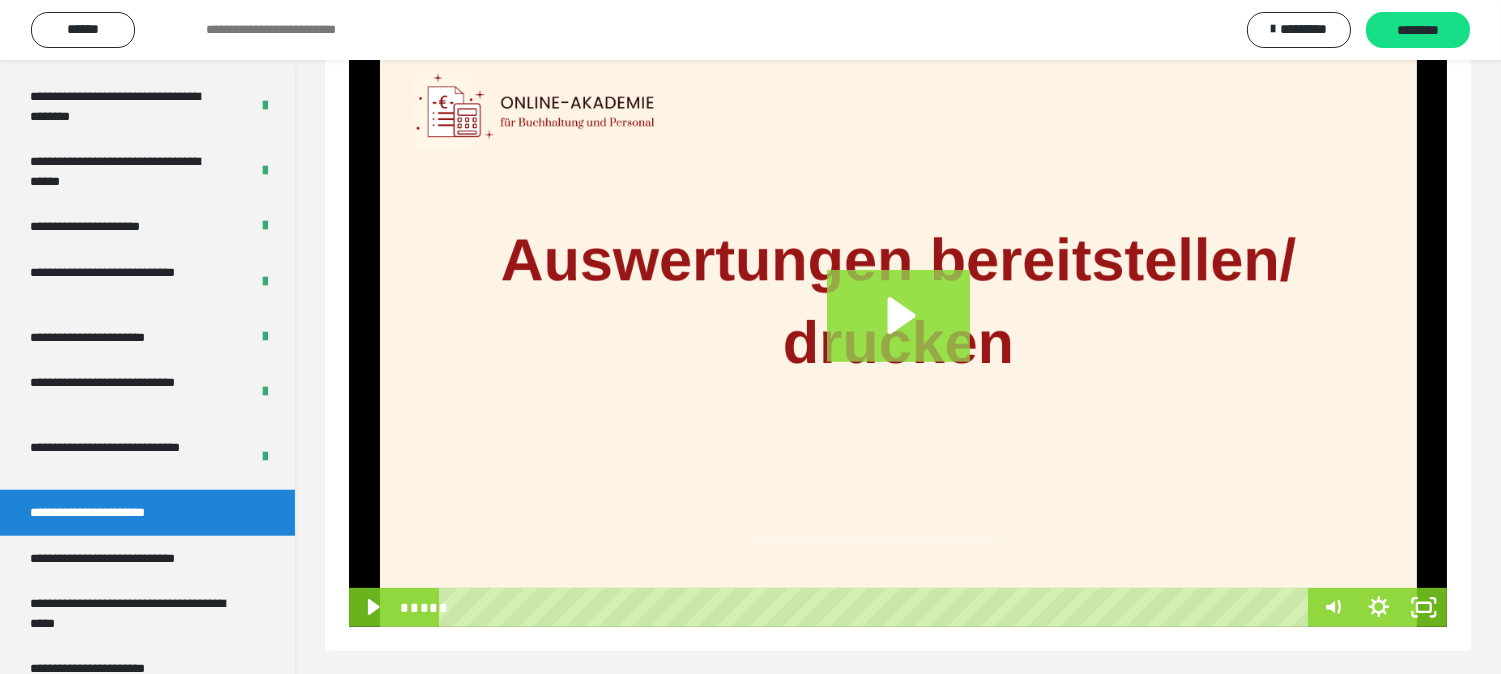 scroll, scrollTop: 1518, scrollLeft: 0, axis: vertical 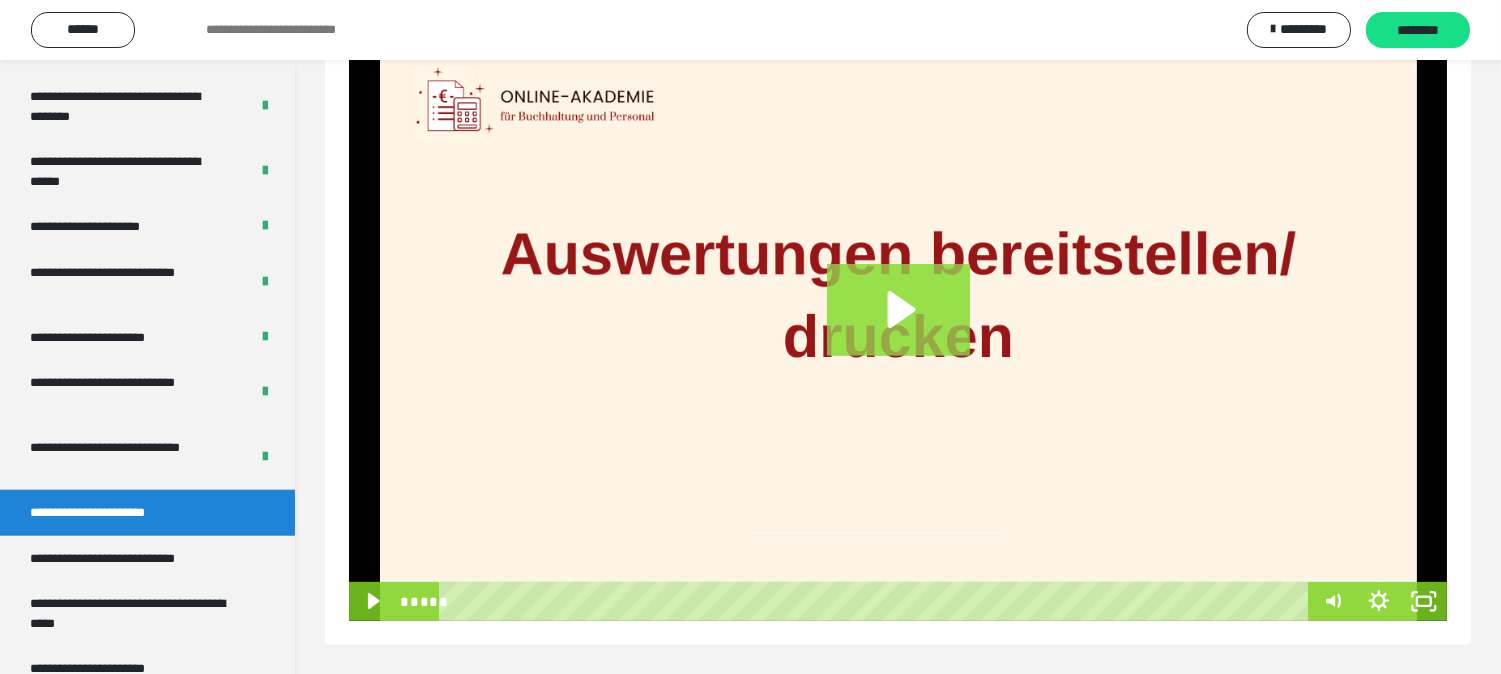 click 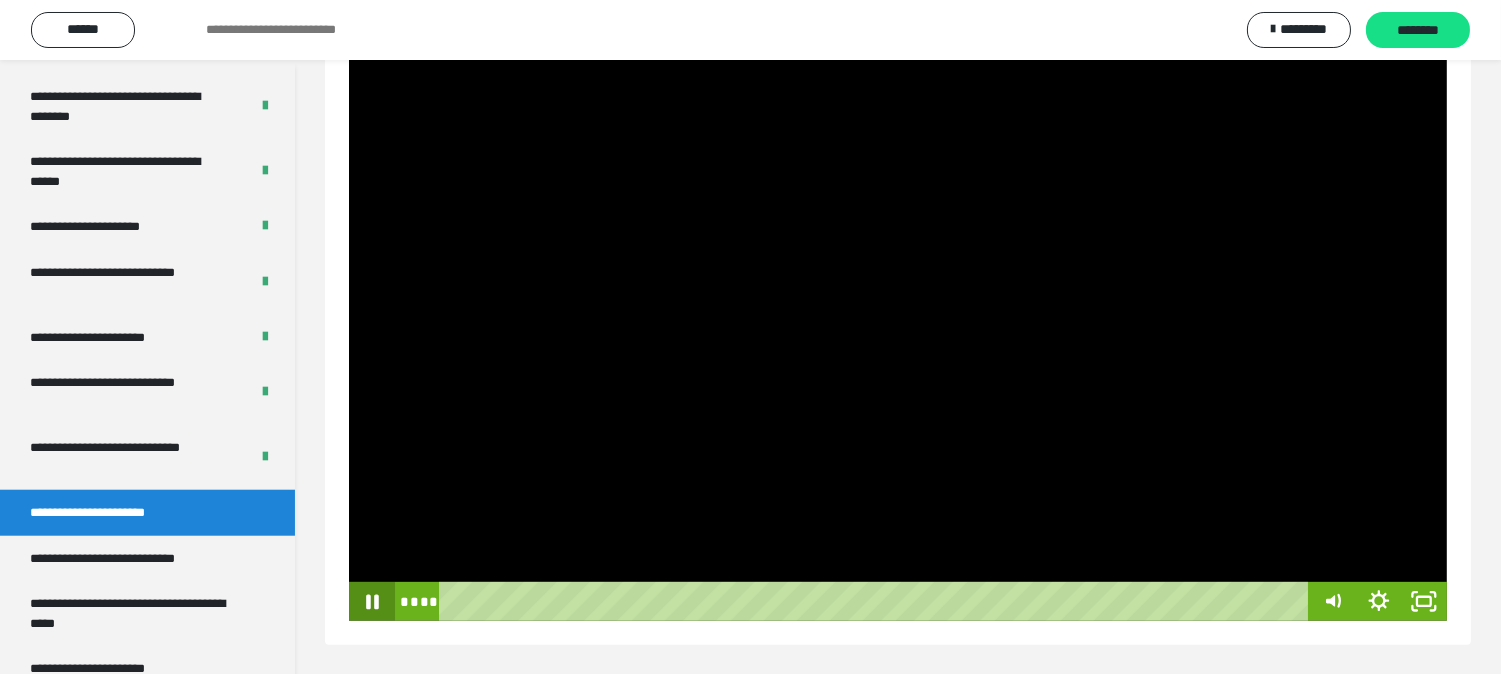 click 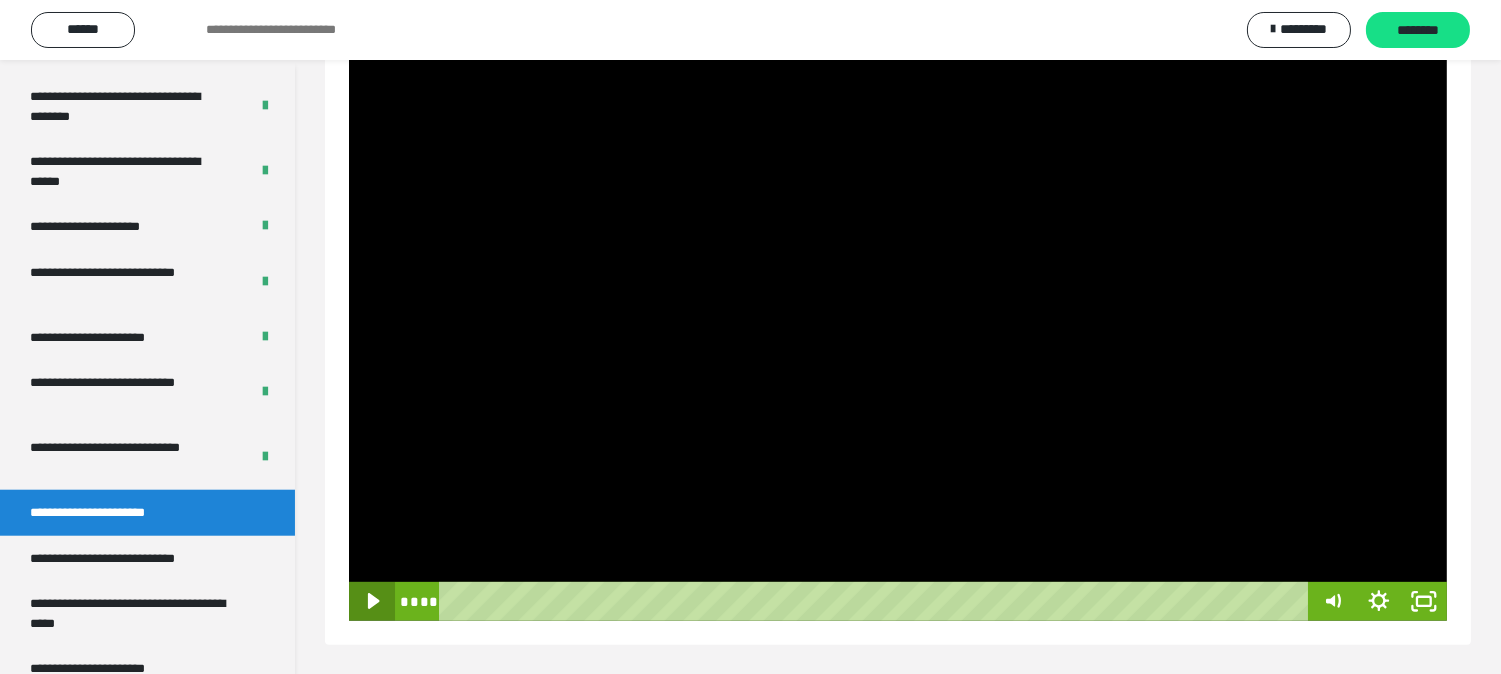 click 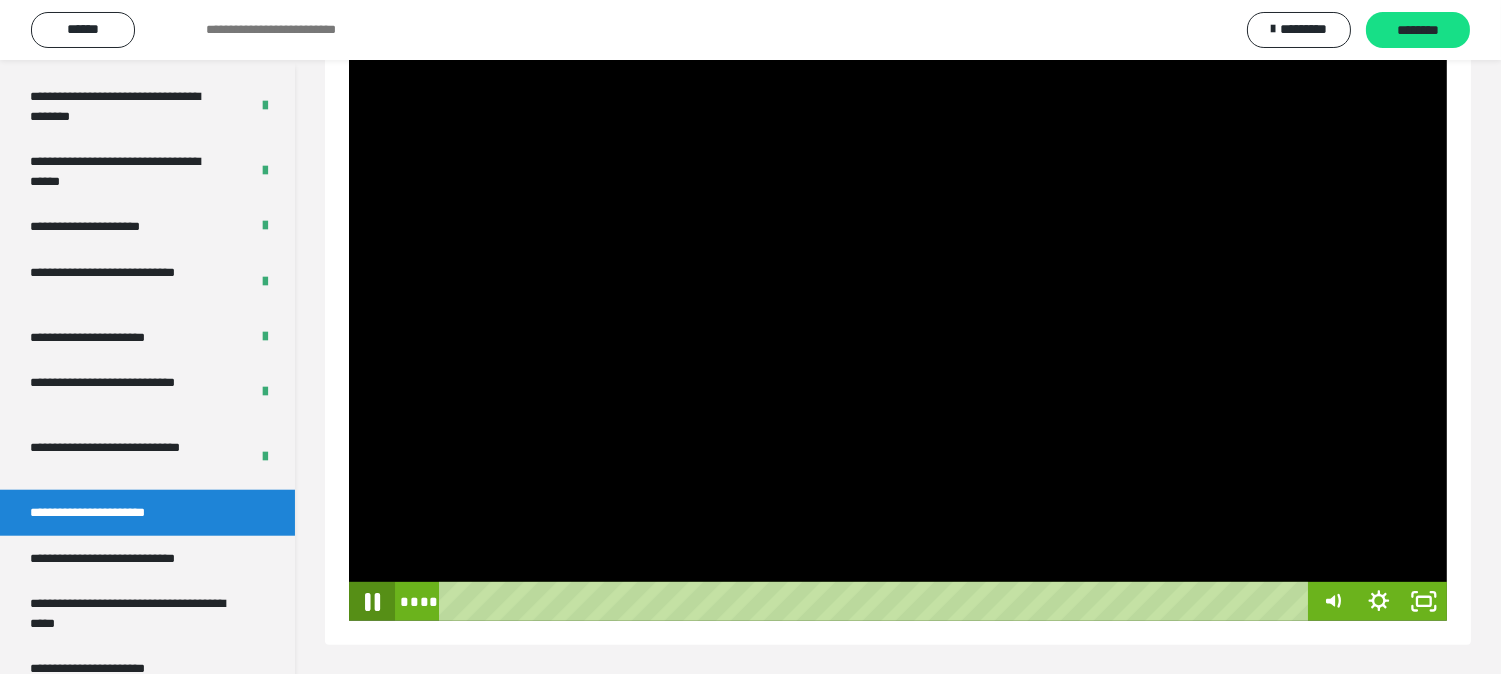 click 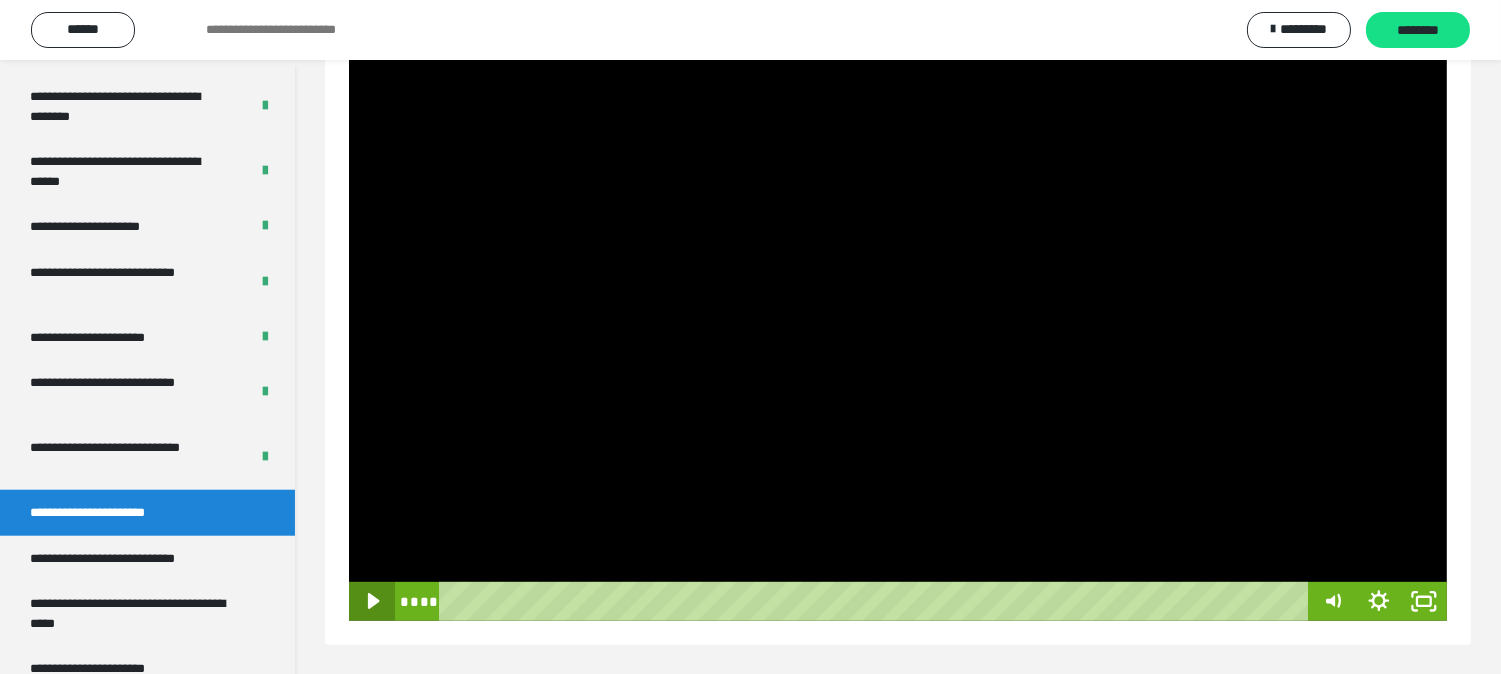 click 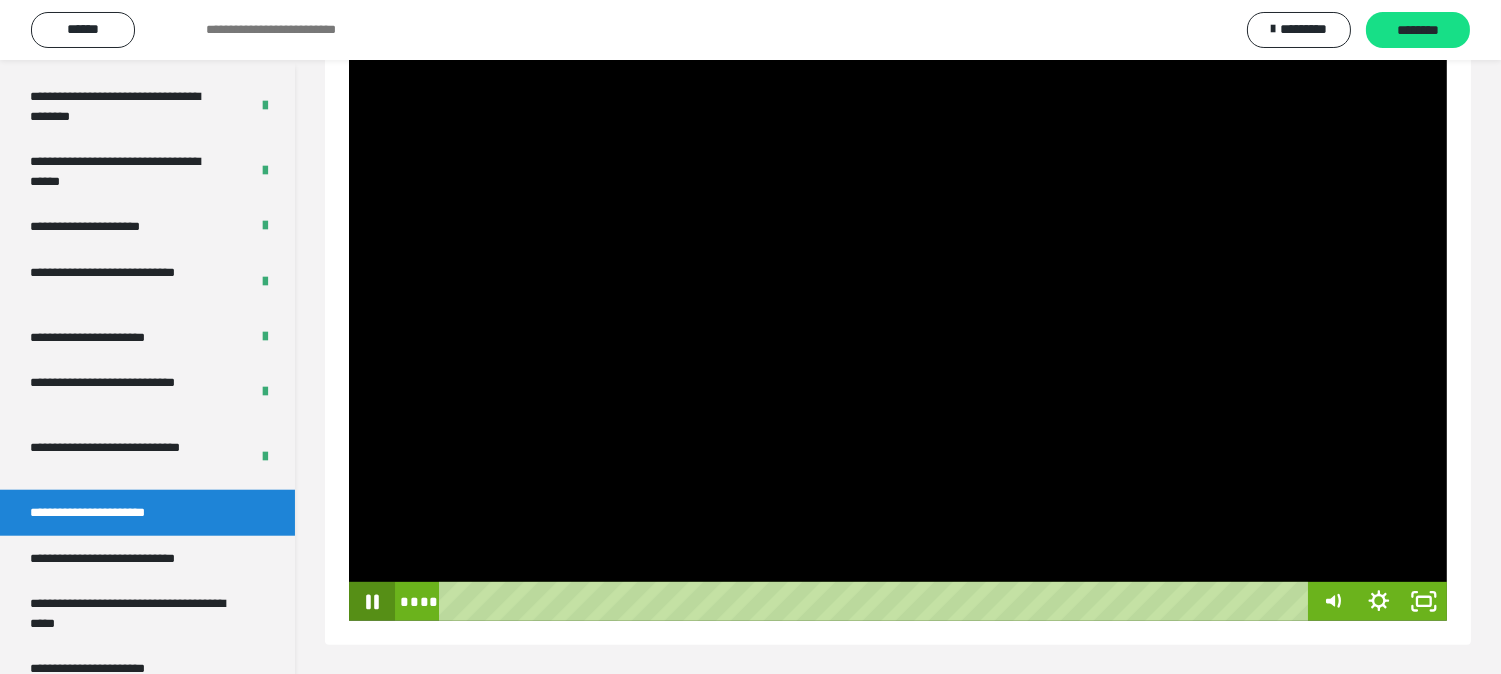 click 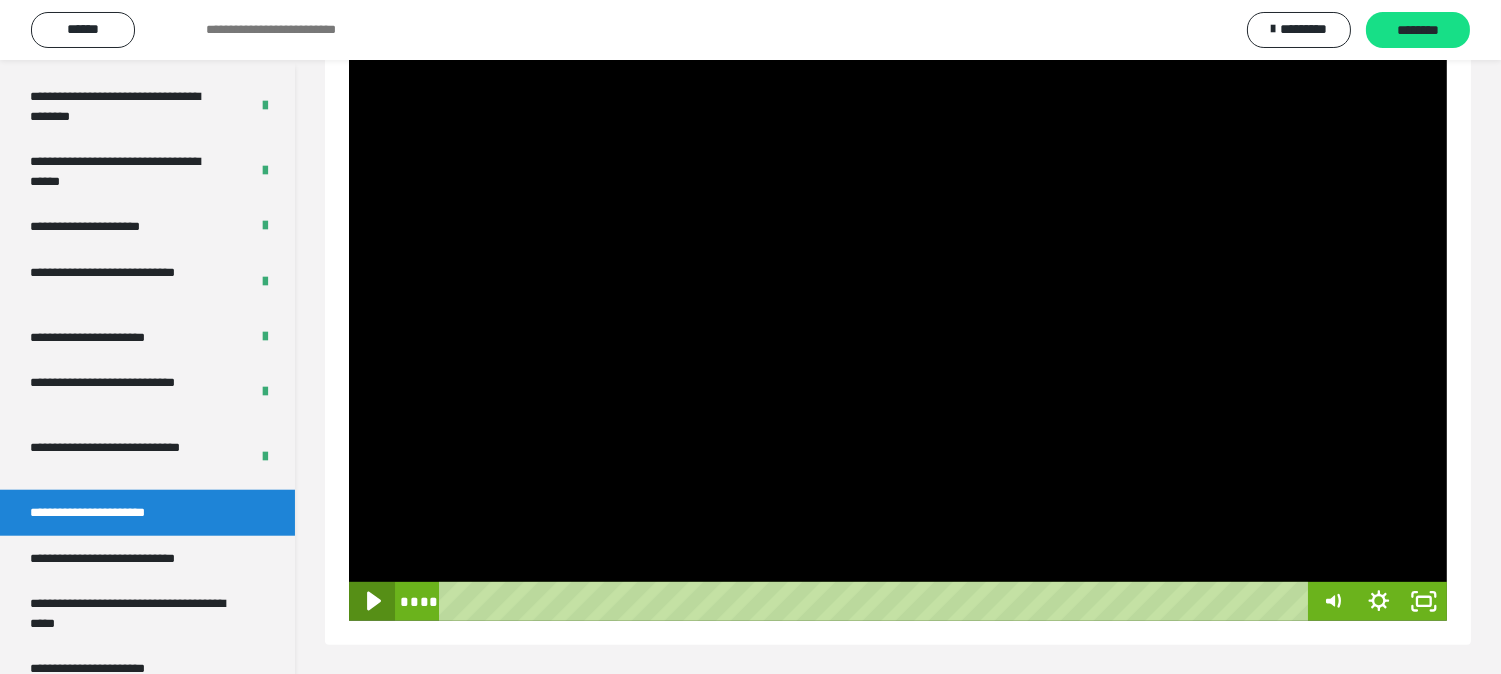 click 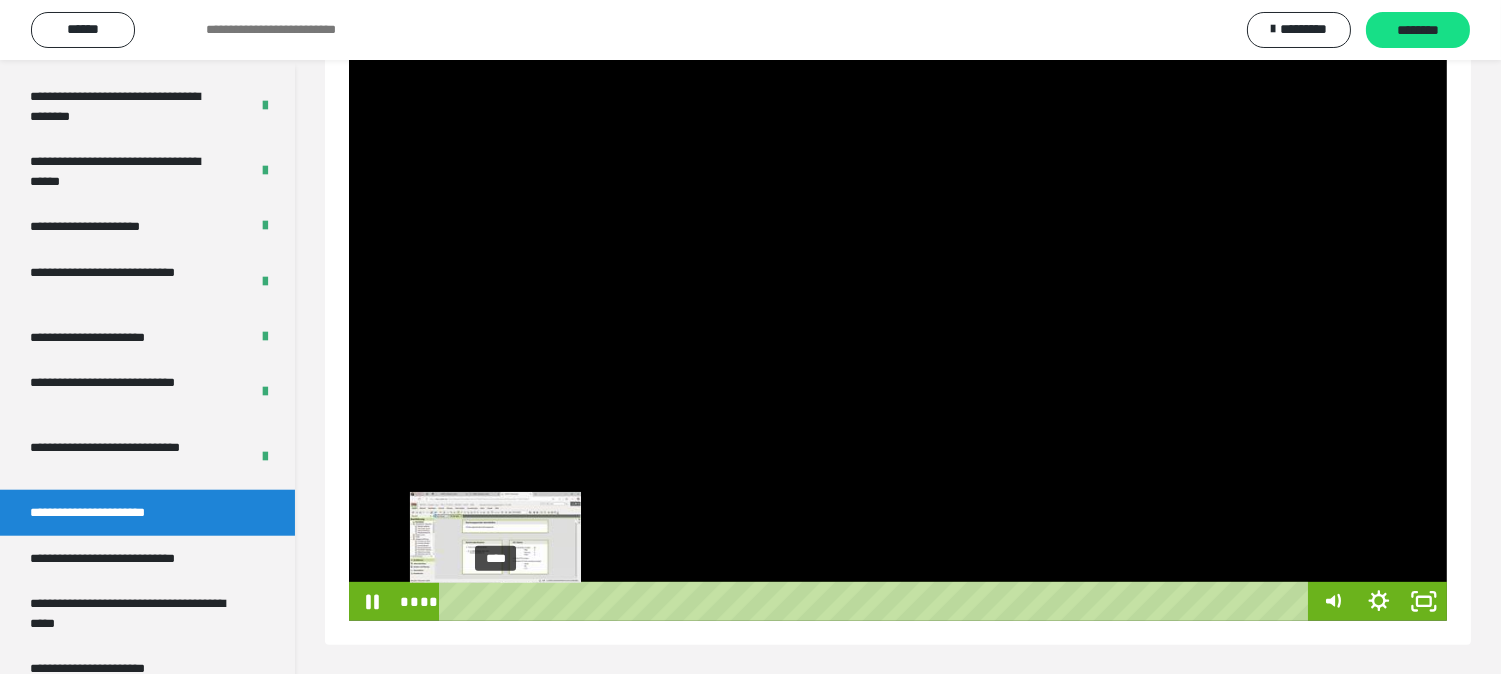 click on "****" at bounding box center [877, 601] 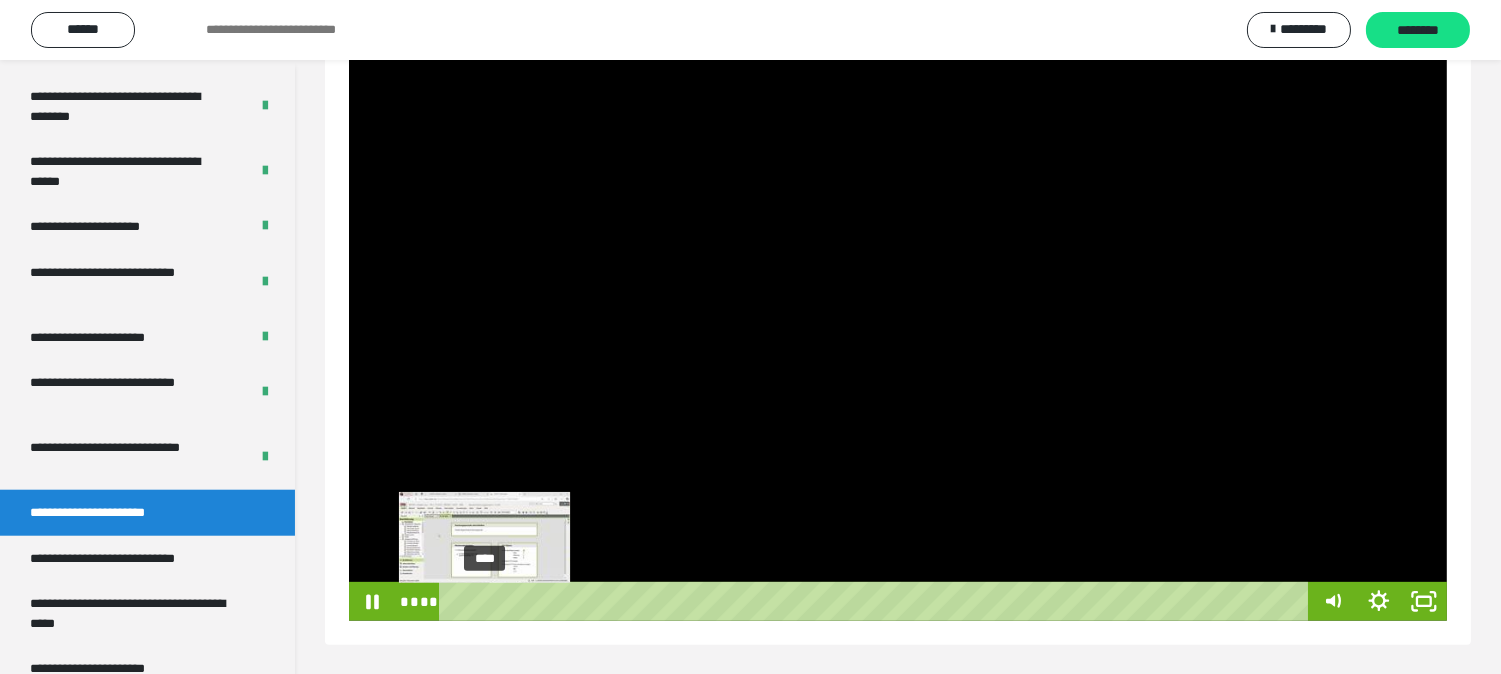 click on "****" at bounding box center (877, 601) 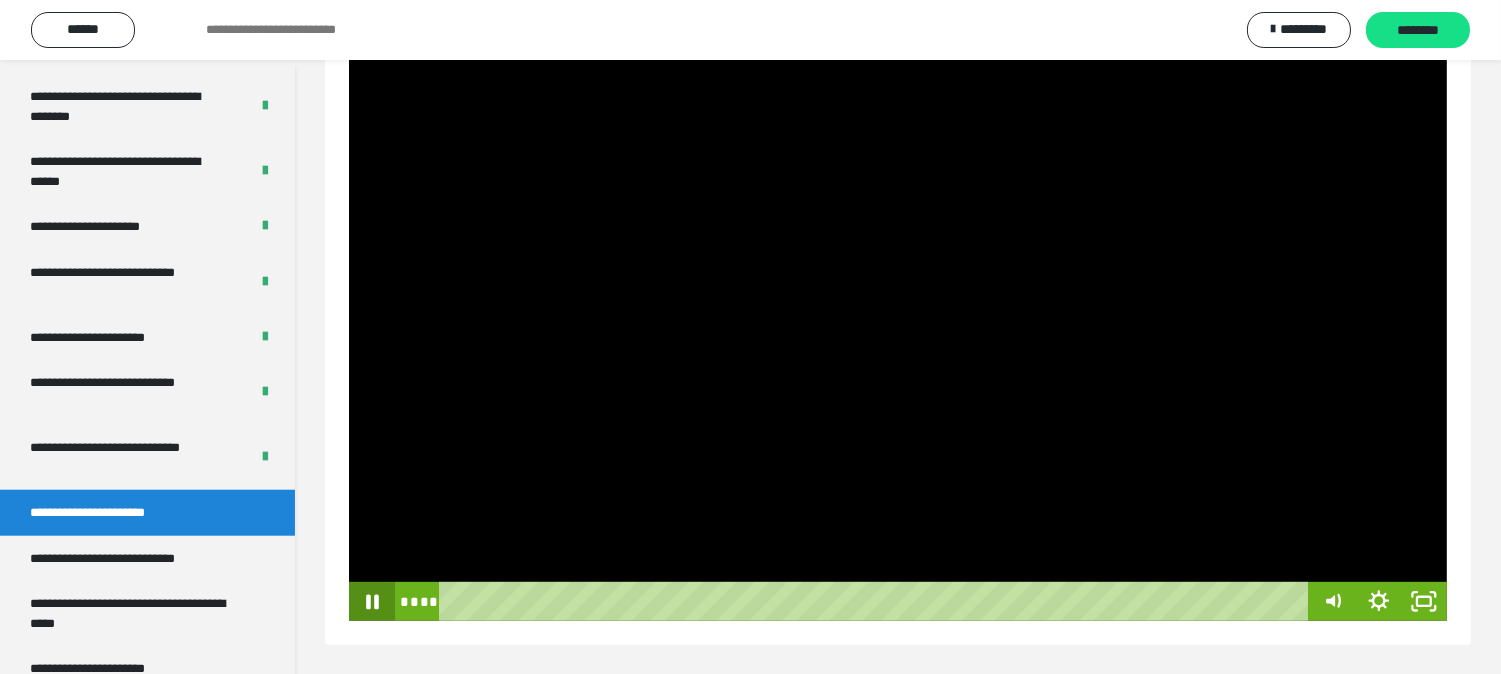 click 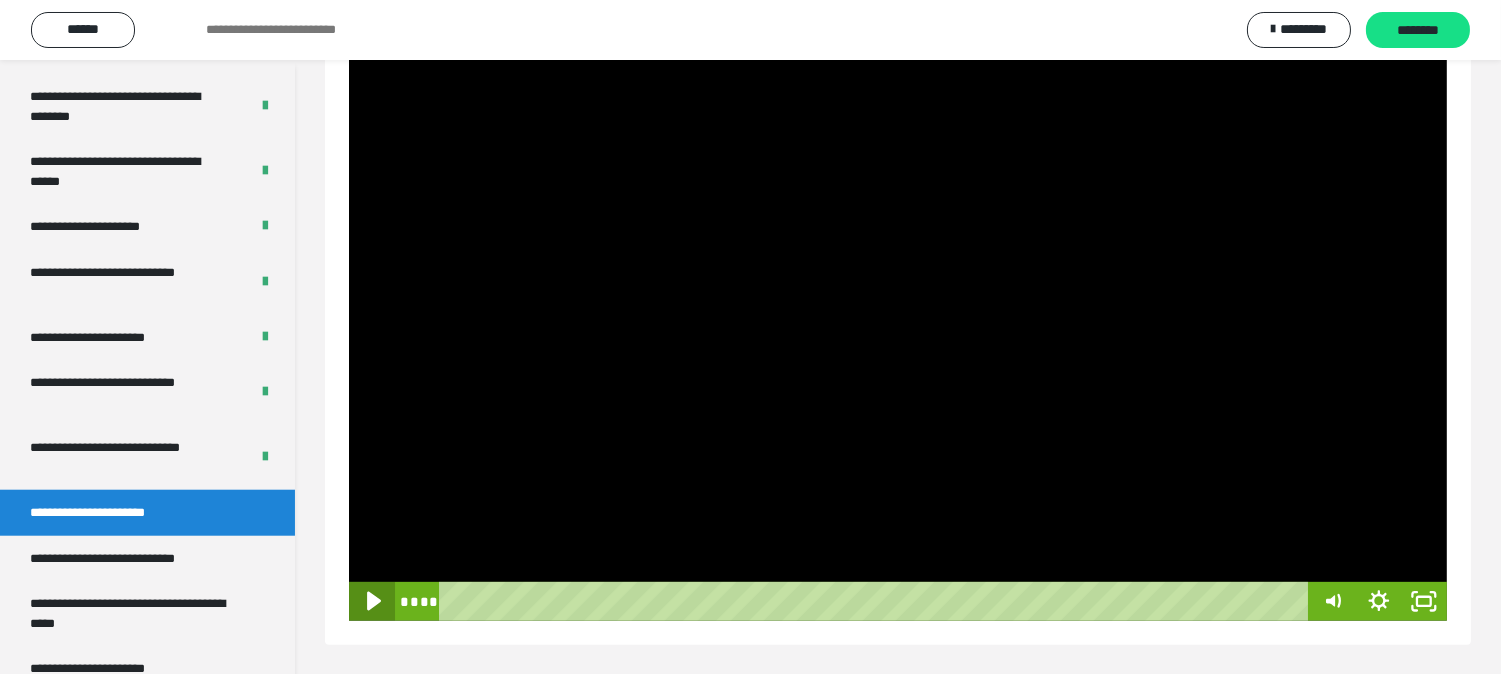 click 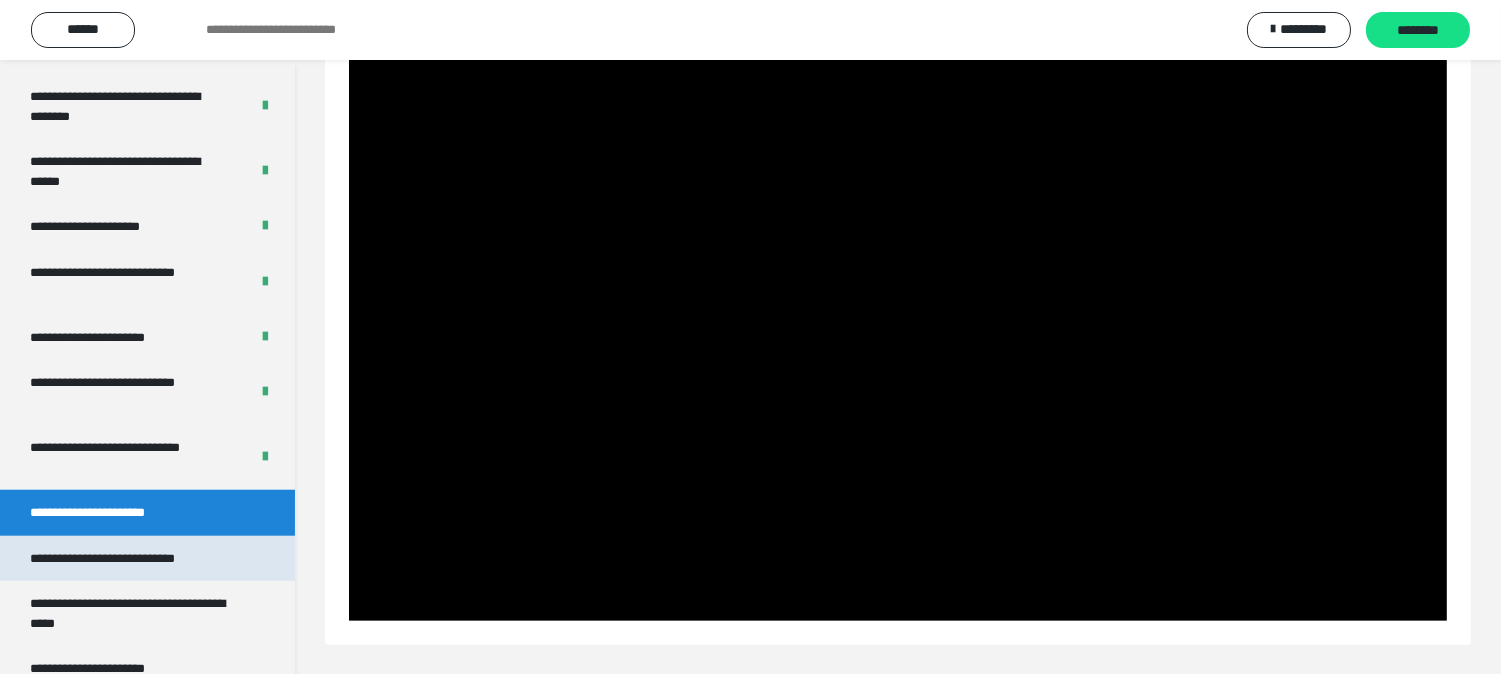 type 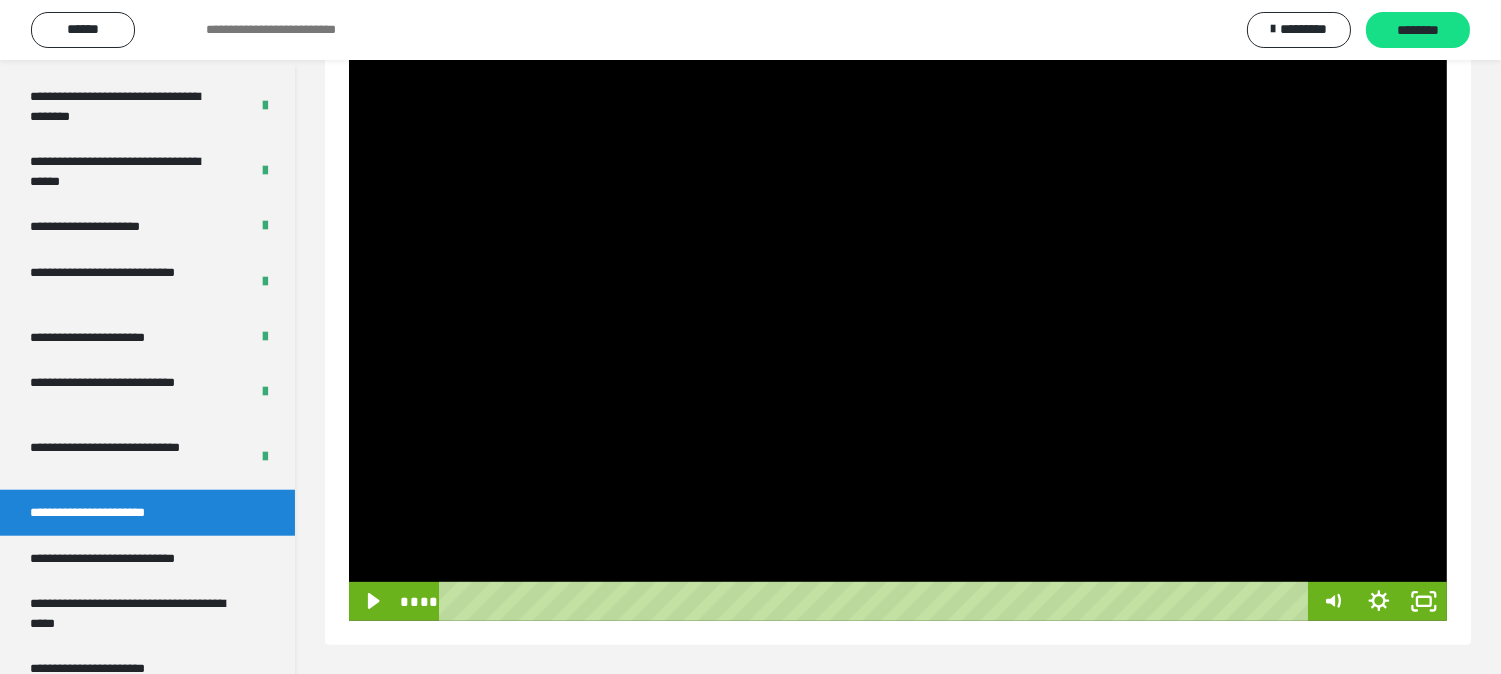 click at bounding box center (898, 329) 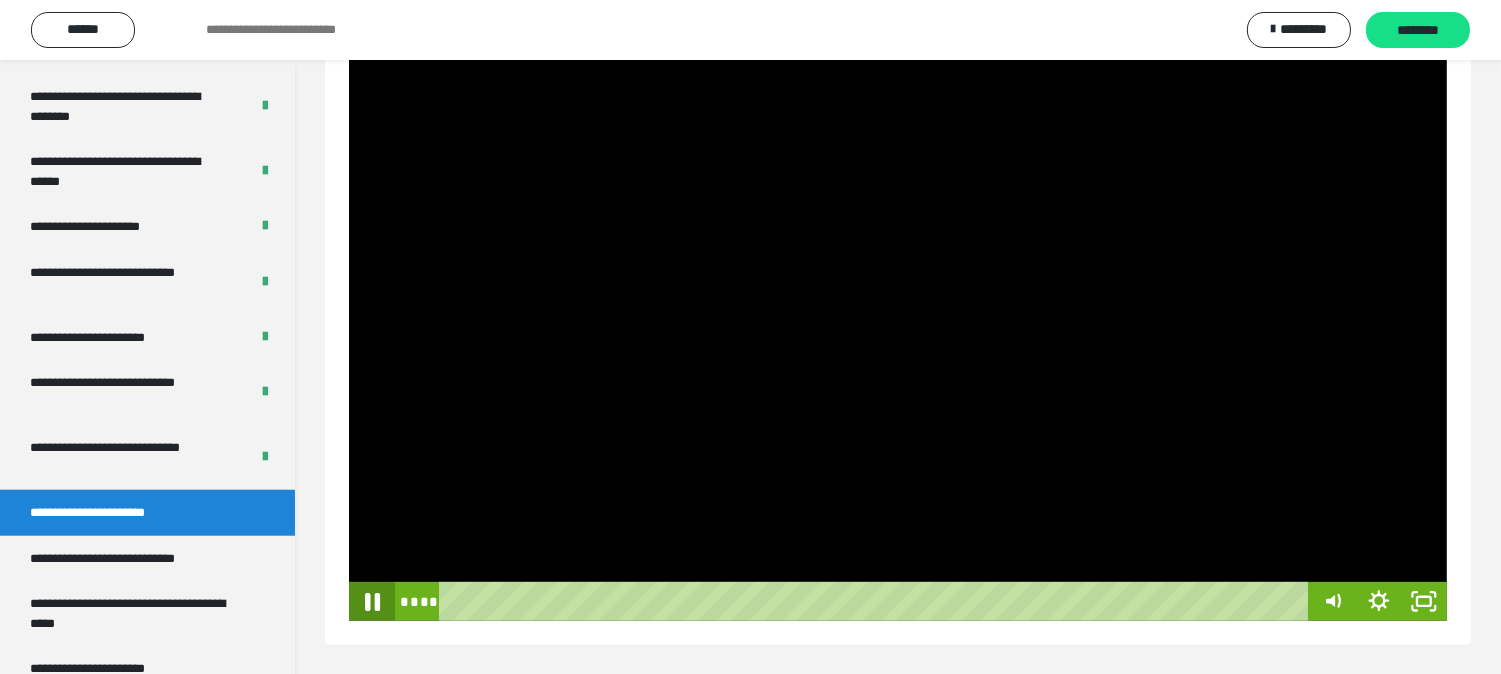 click 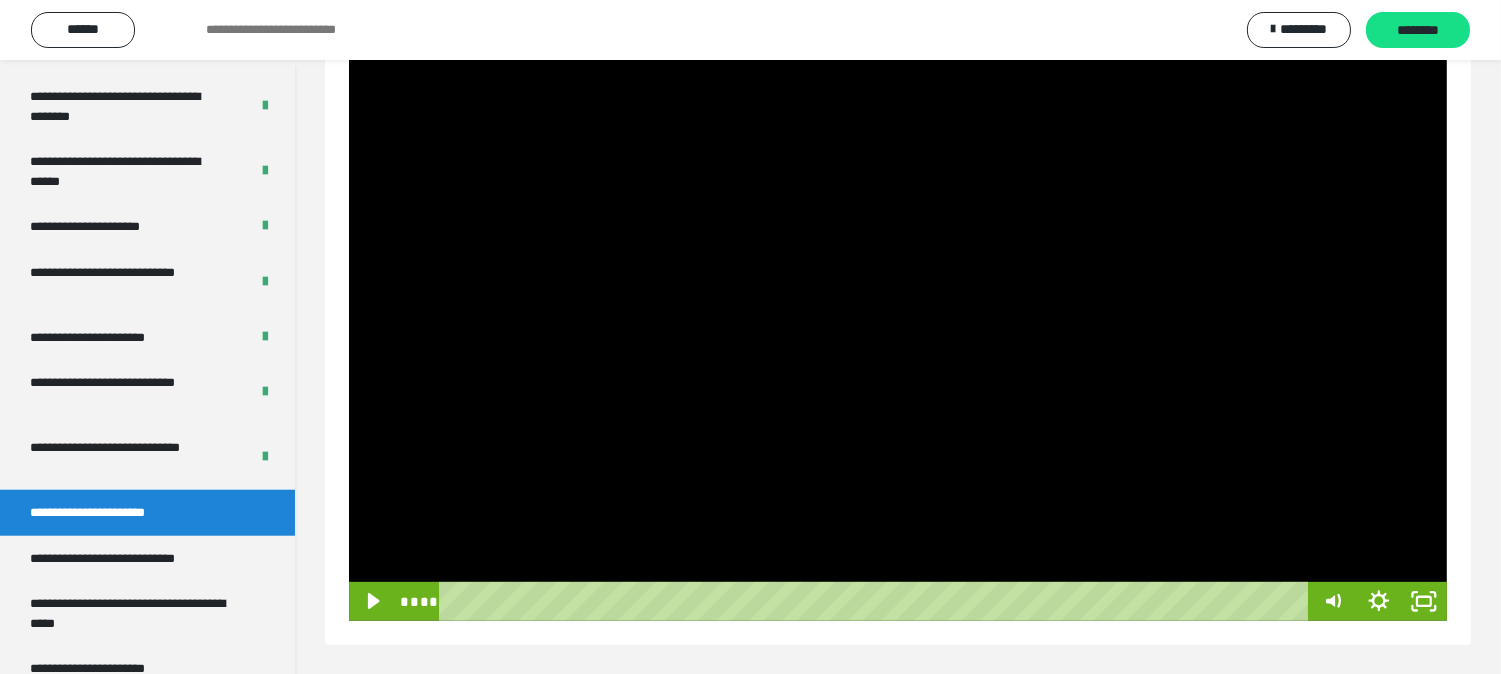 click on "**** ****" at bounding box center [852, 601] 